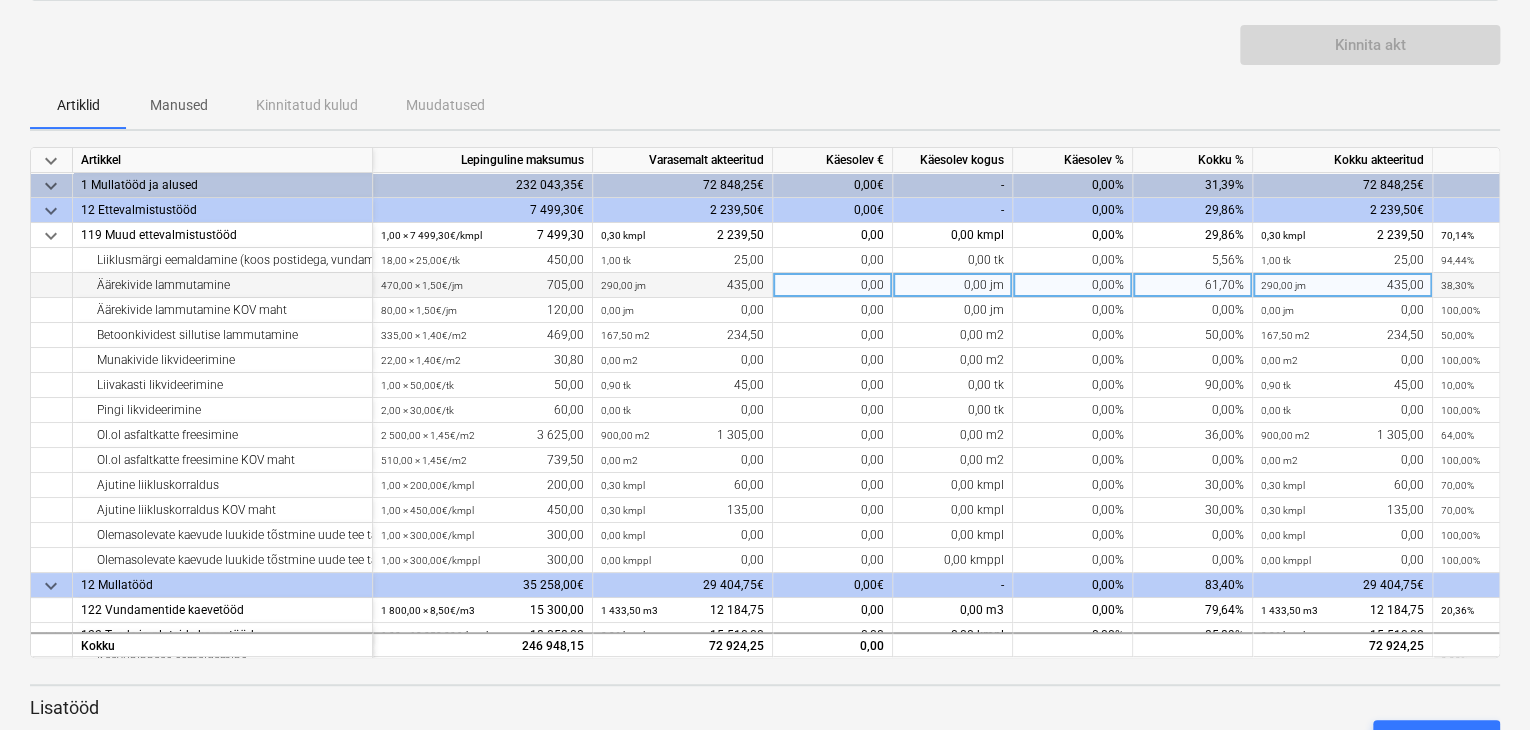 scroll, scrollTop: 128, scrollLeft: 0, axis: vertical 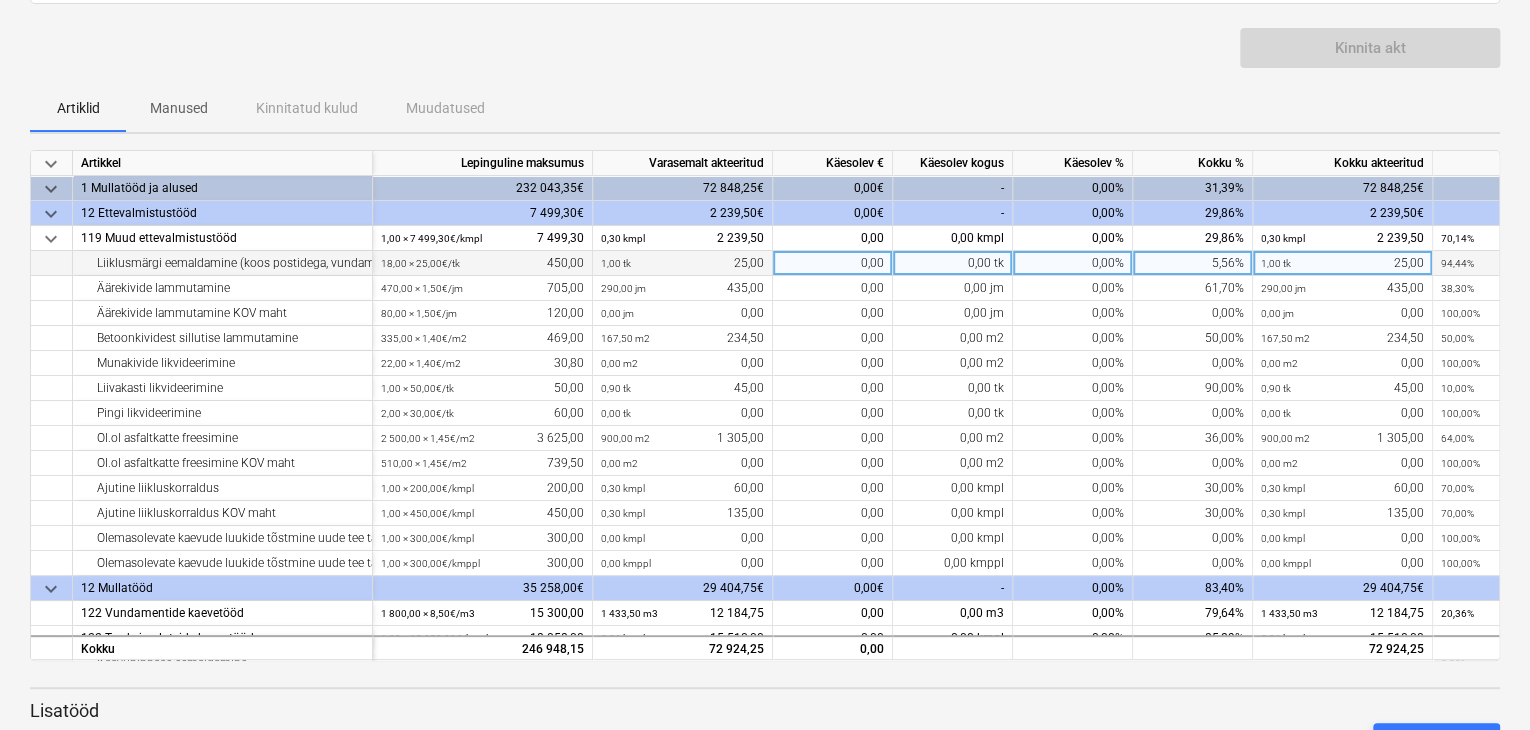 click on "0,00   tk" at bounding box center [953, 263] 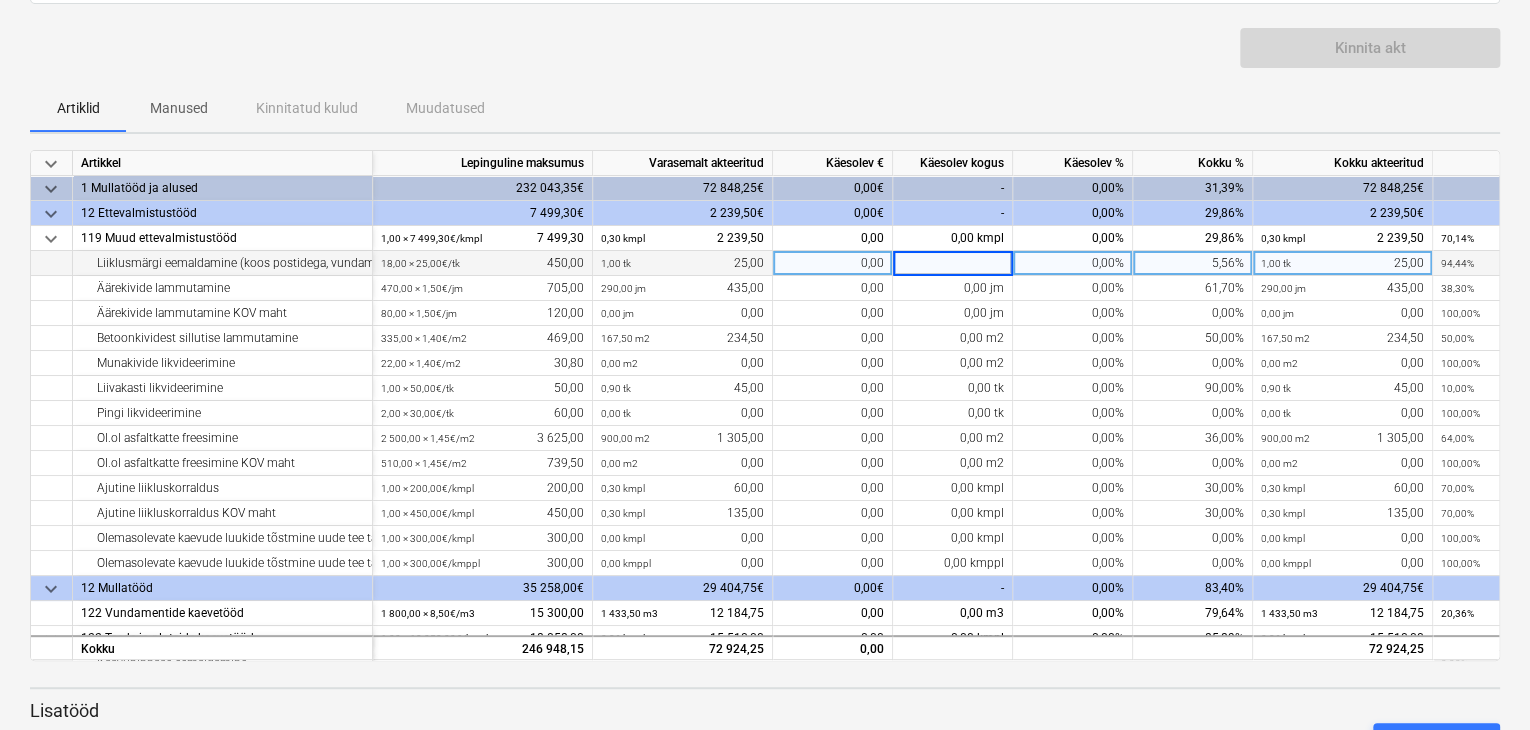 type on "4" 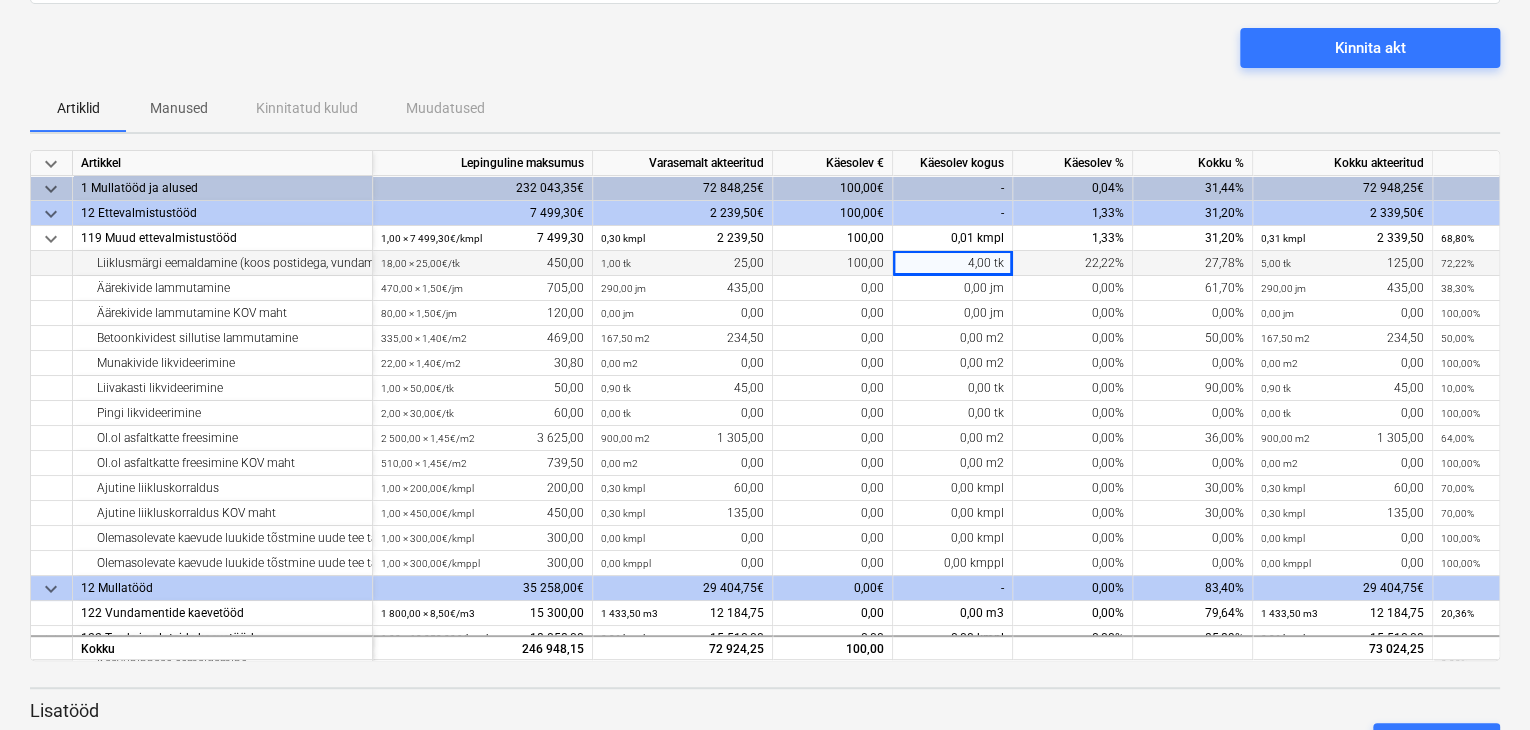 click on "Kinnita akt" at bounding box center [765, 56] 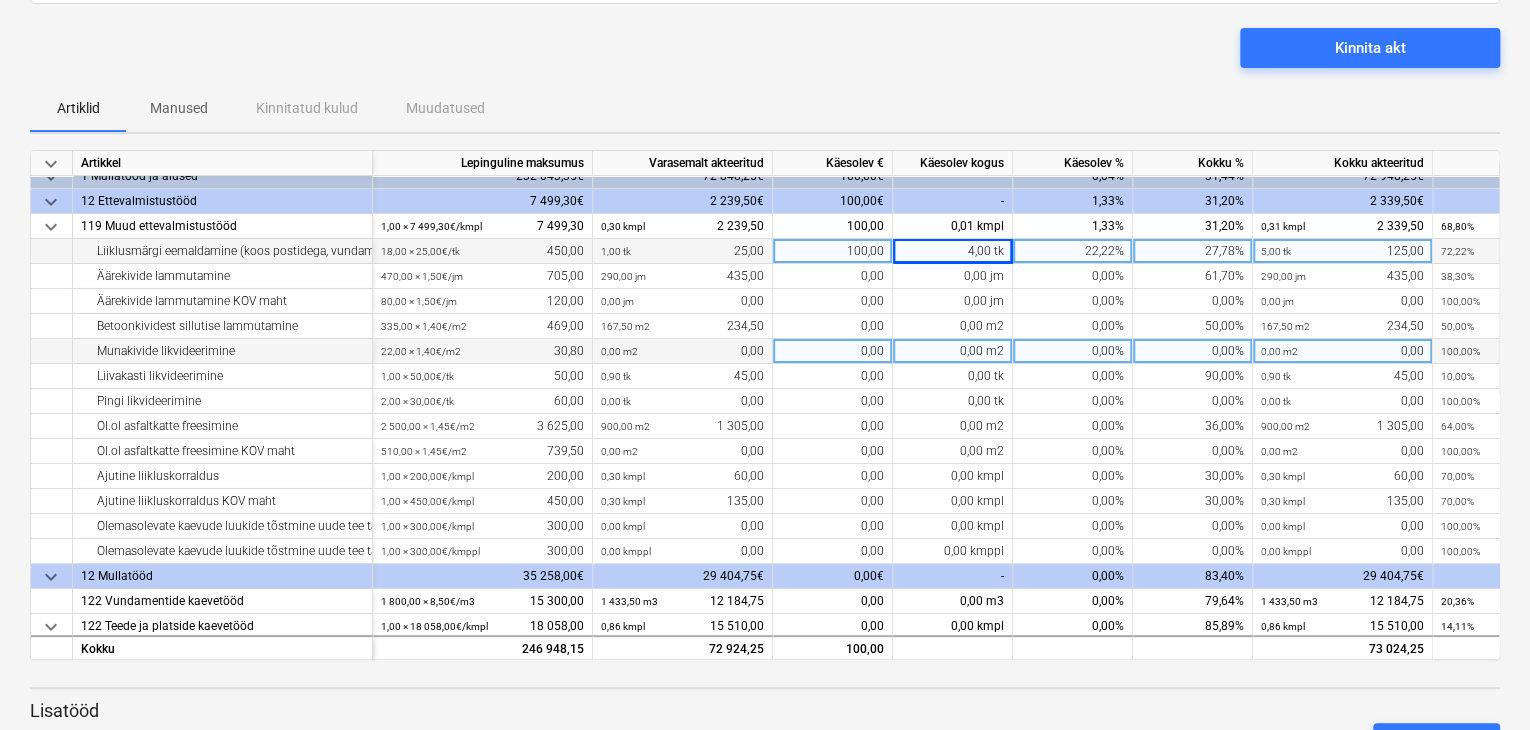 scroll, scrollTop: 12, scrollLeft: 0, axis: vertical 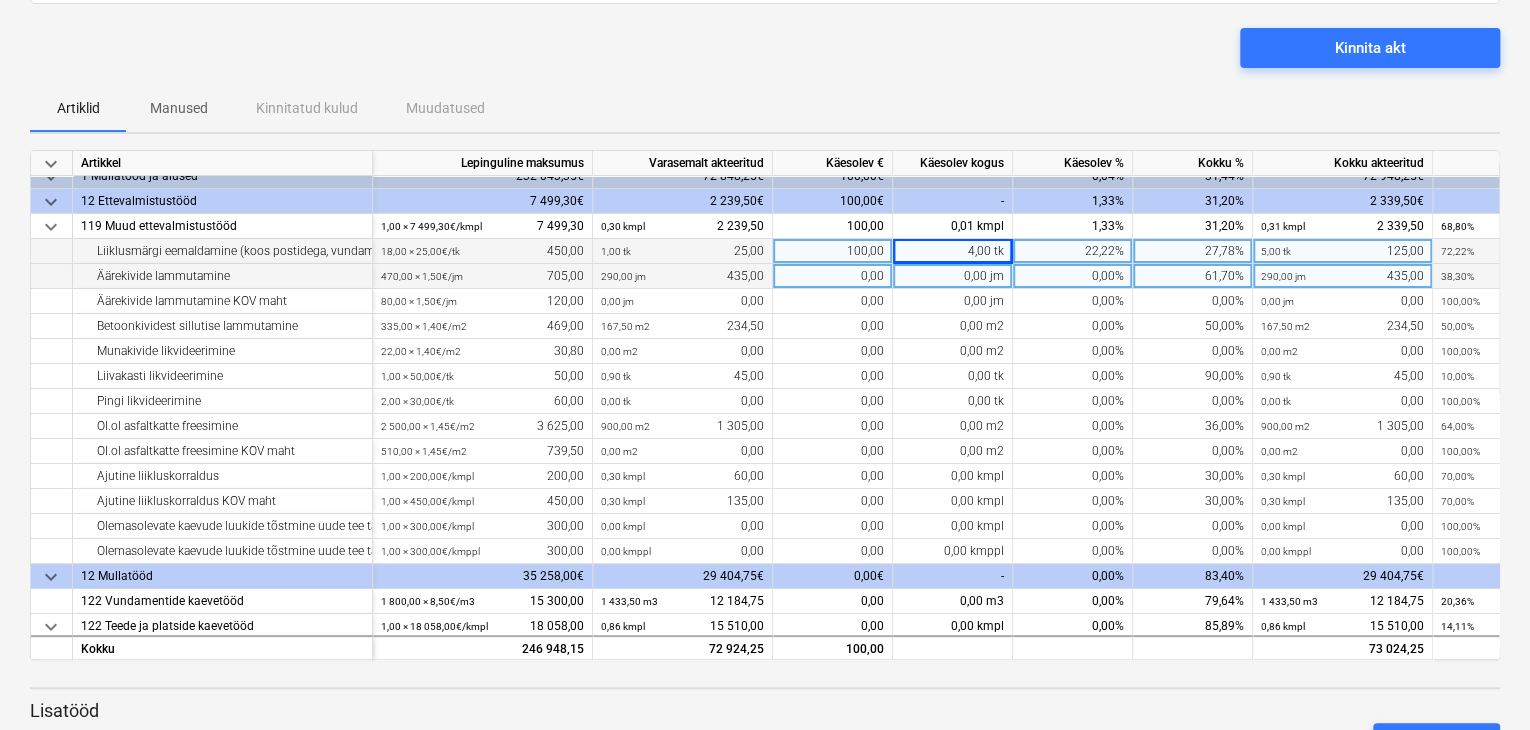 click on "0,00%" at bounding box center (1073, 276) 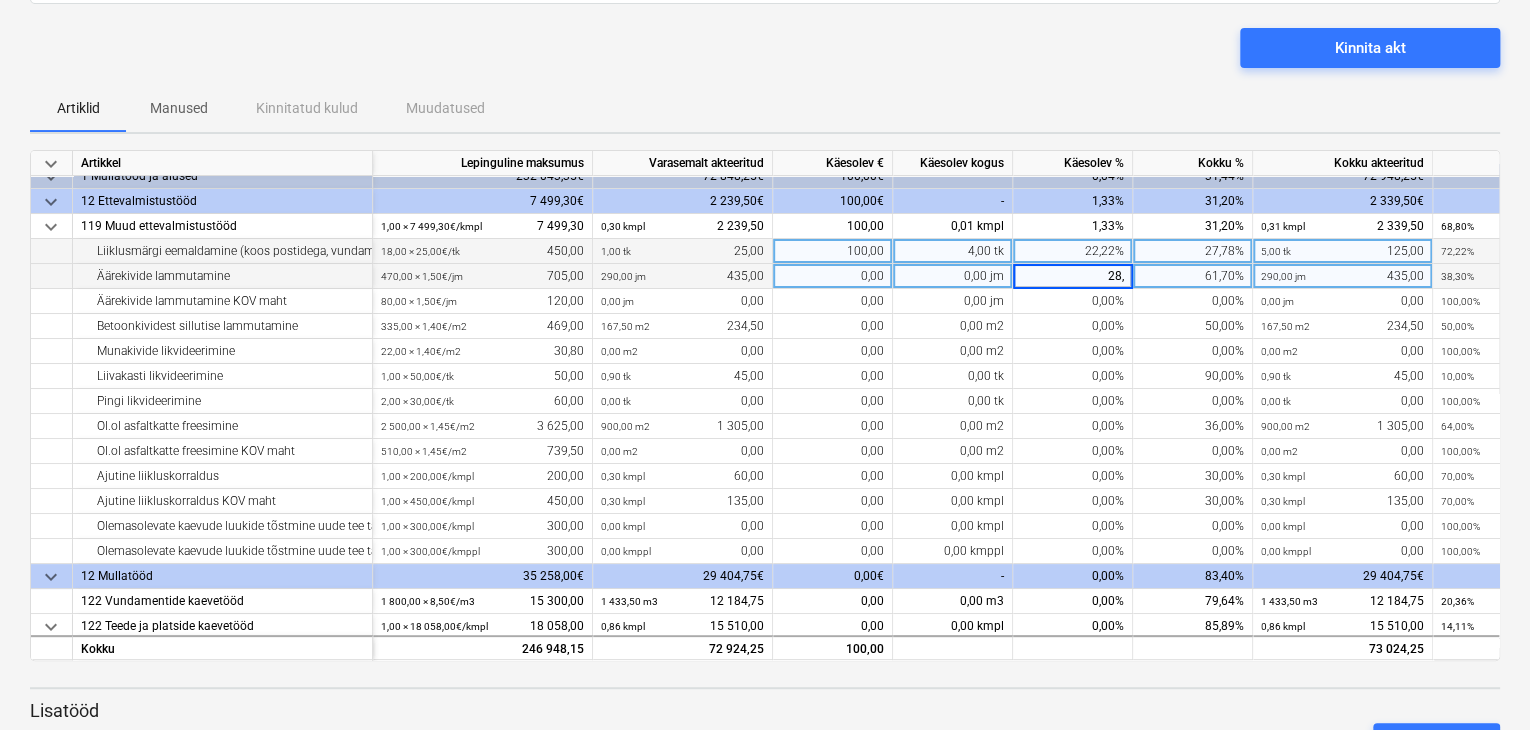 type on "28,3" 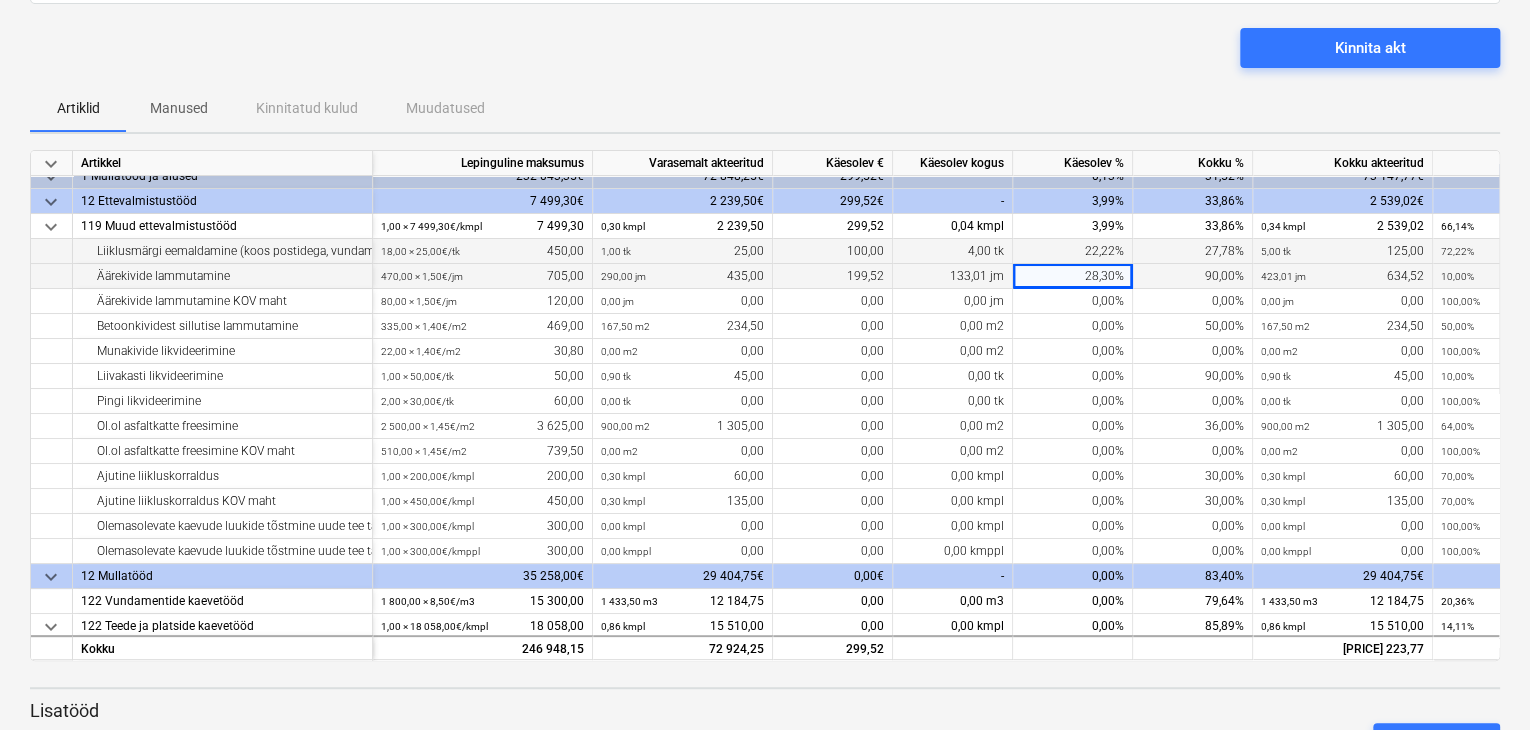 click on "Kinnita akt" at bounding box center (765, 56) 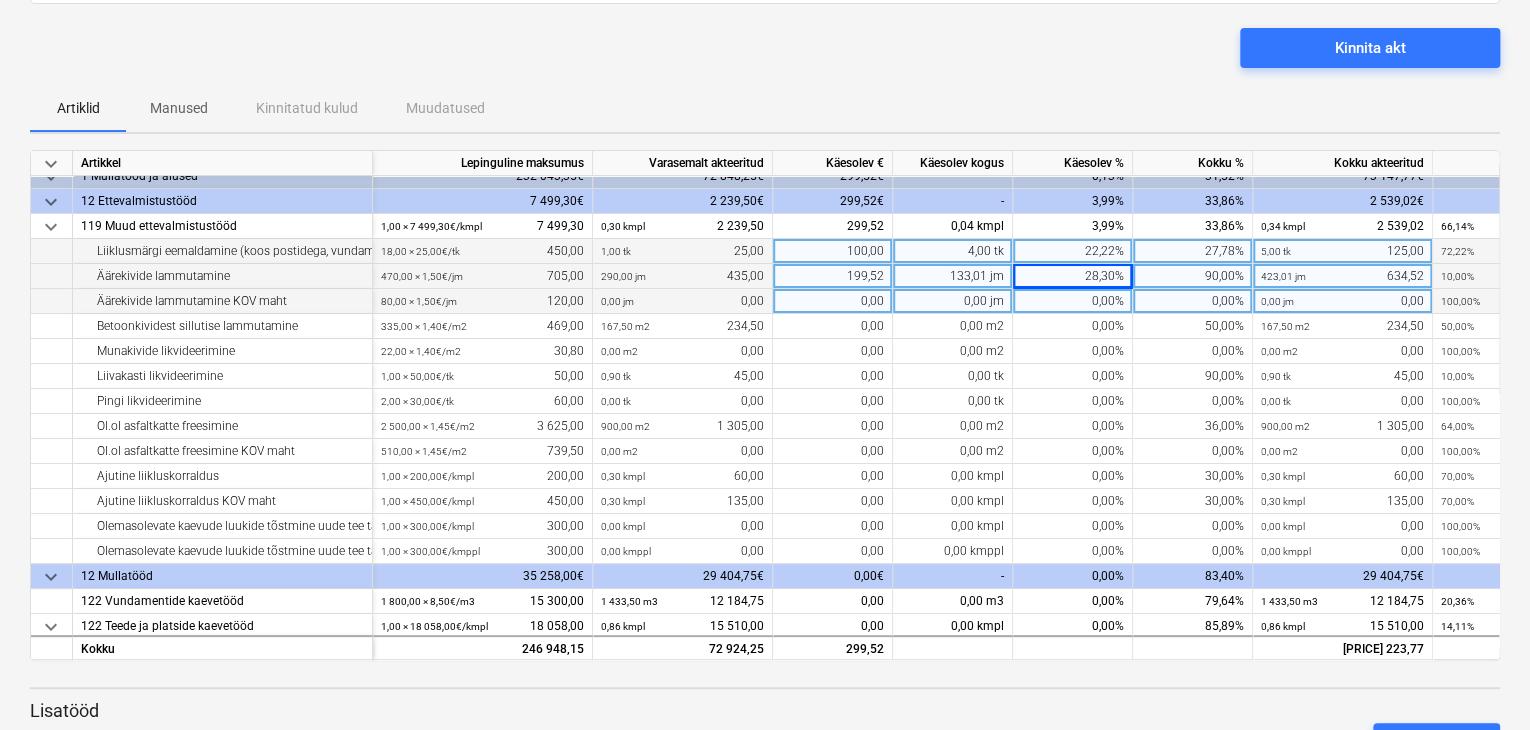 click on "0,00%" at bounding box center [1073, 301] 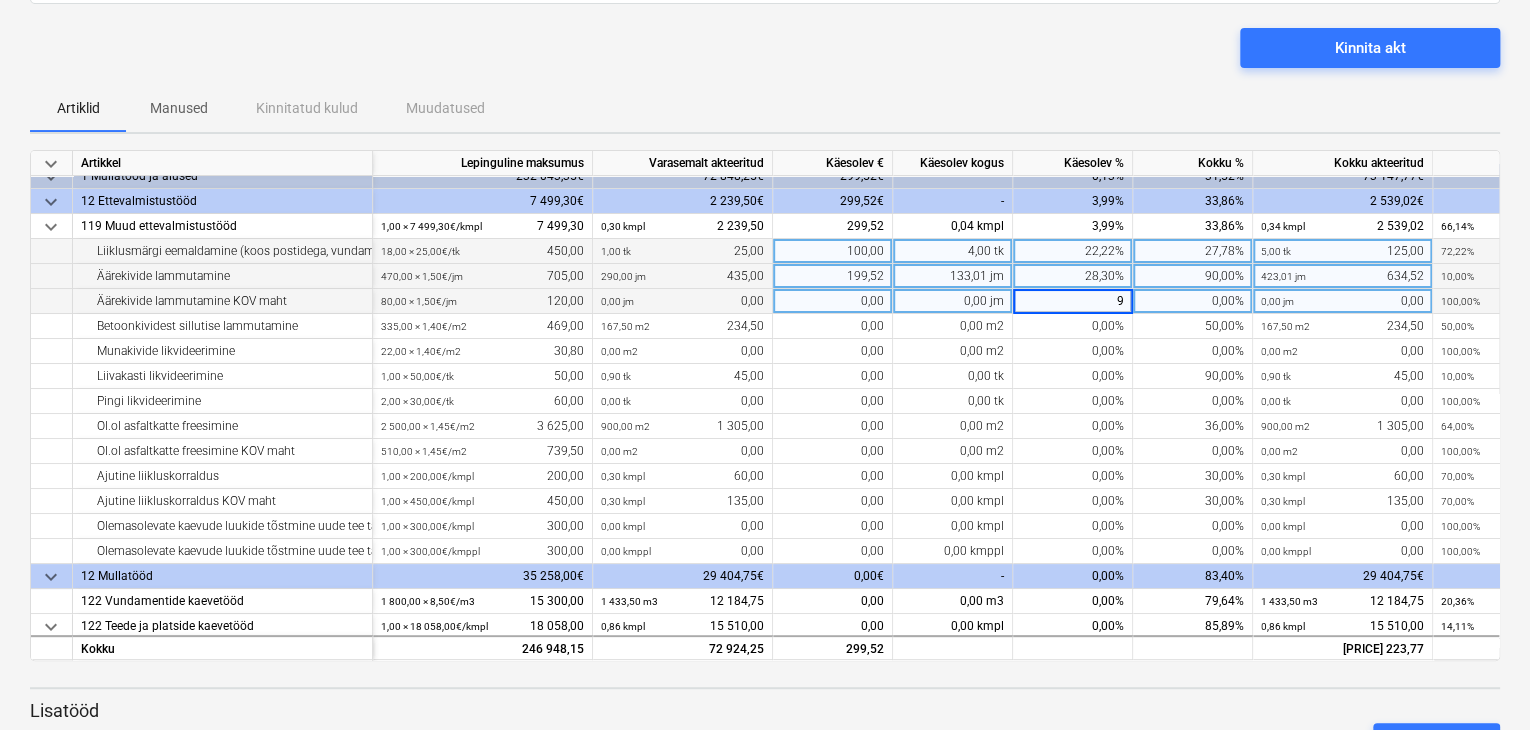 type on "90" 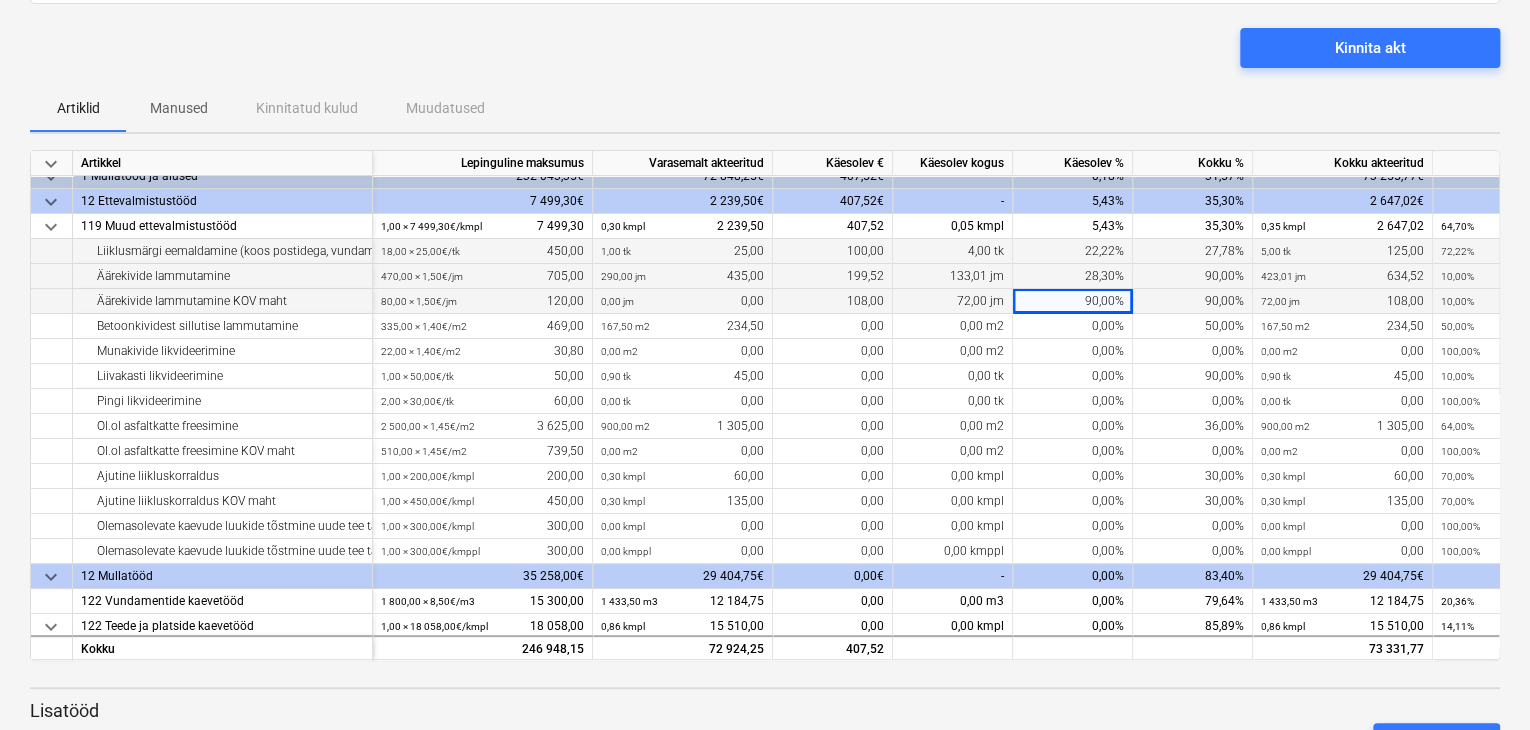 click on "Kinnita akt" at bounding box center [765, 56] 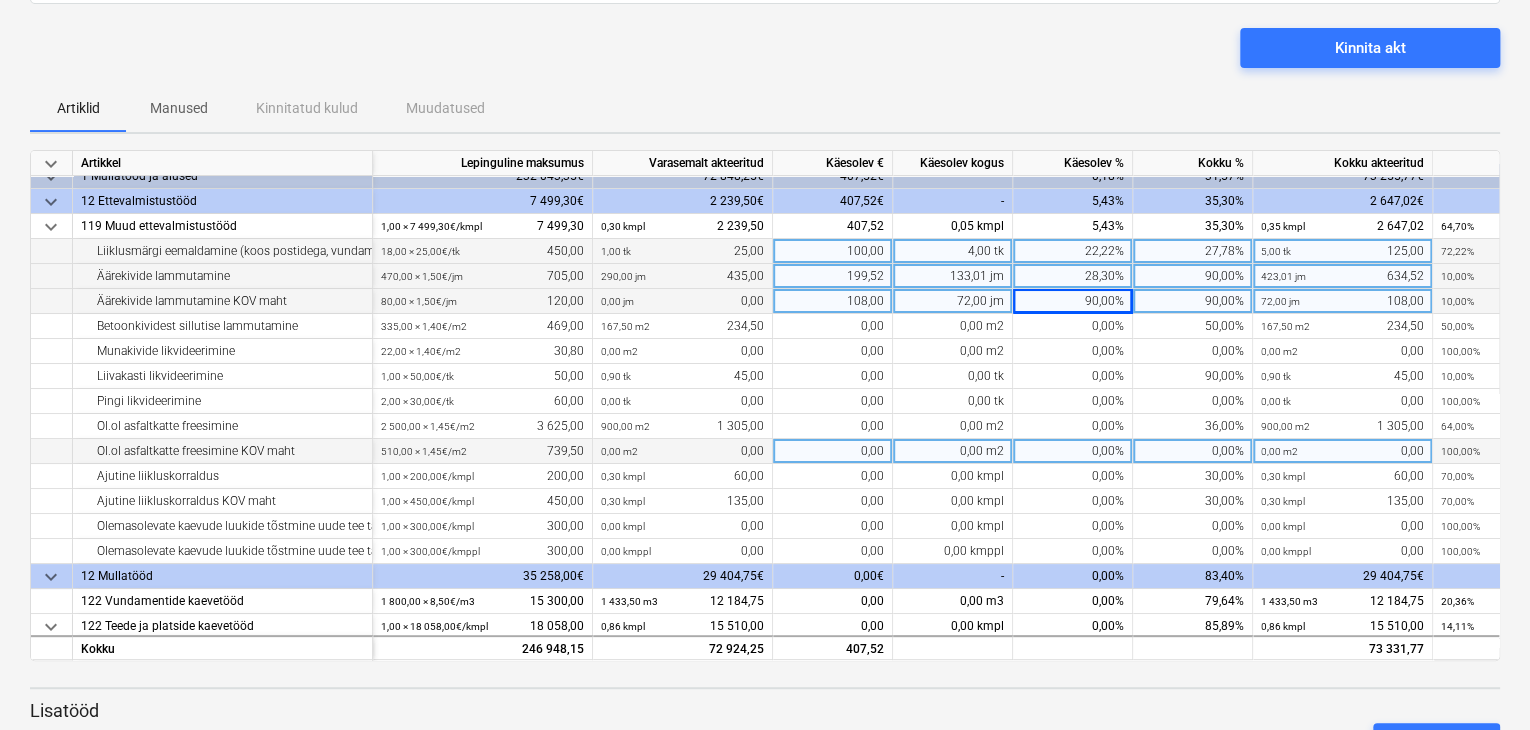 click on "0,00%" at bounding box center (1073, 451) 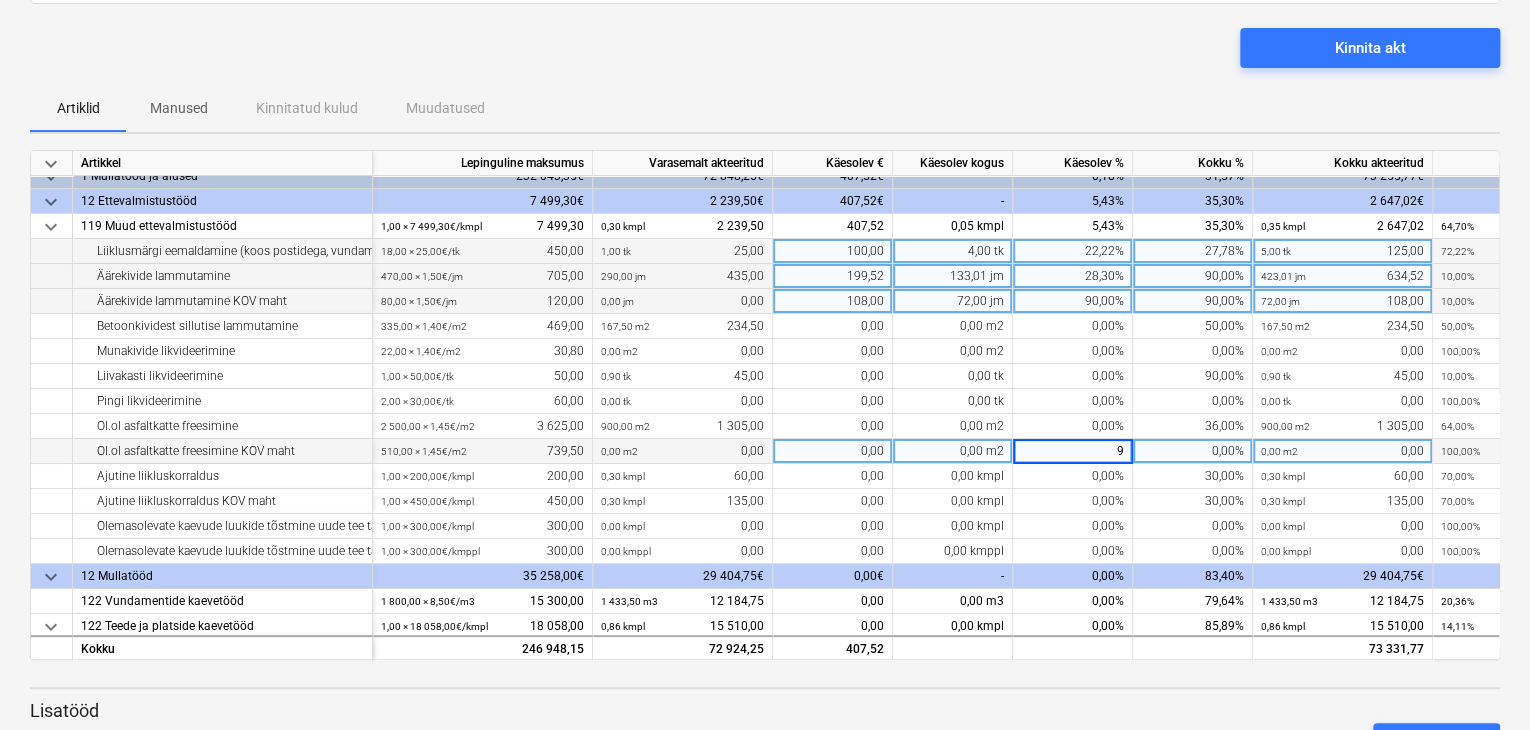 type on "90" 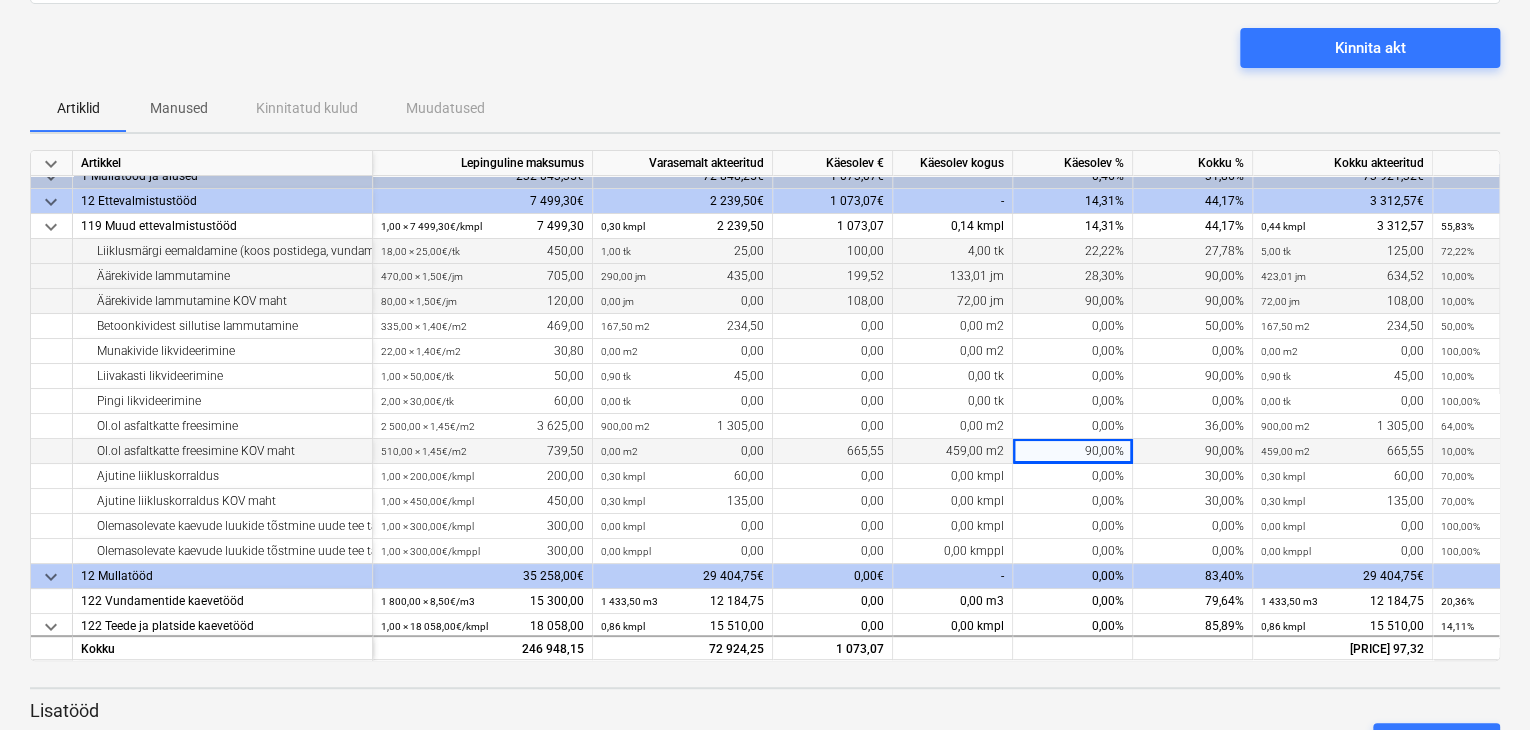 click on "Kinnita akt" at bounding box center [765, 56] 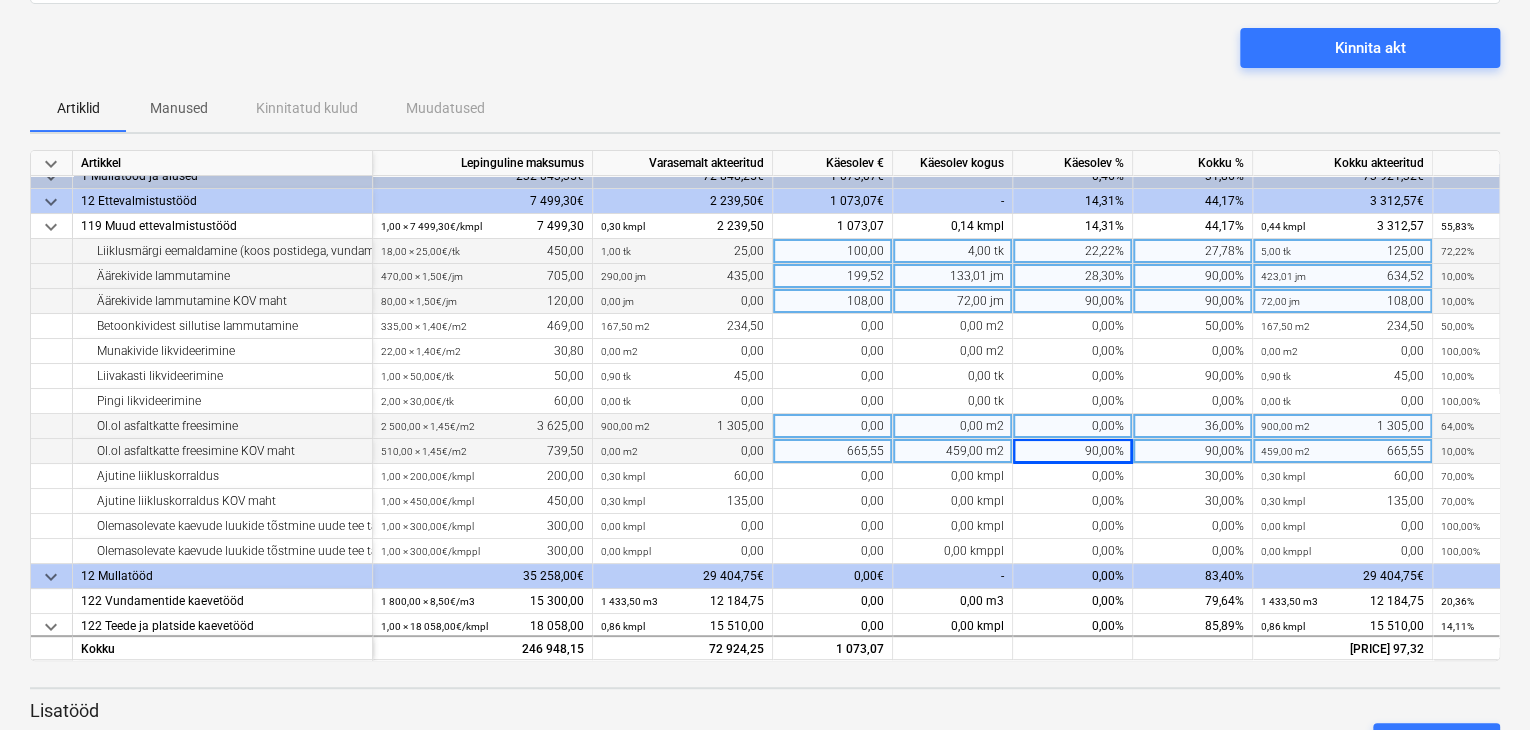click on "0,00%" at bounding box center [1073, 426] 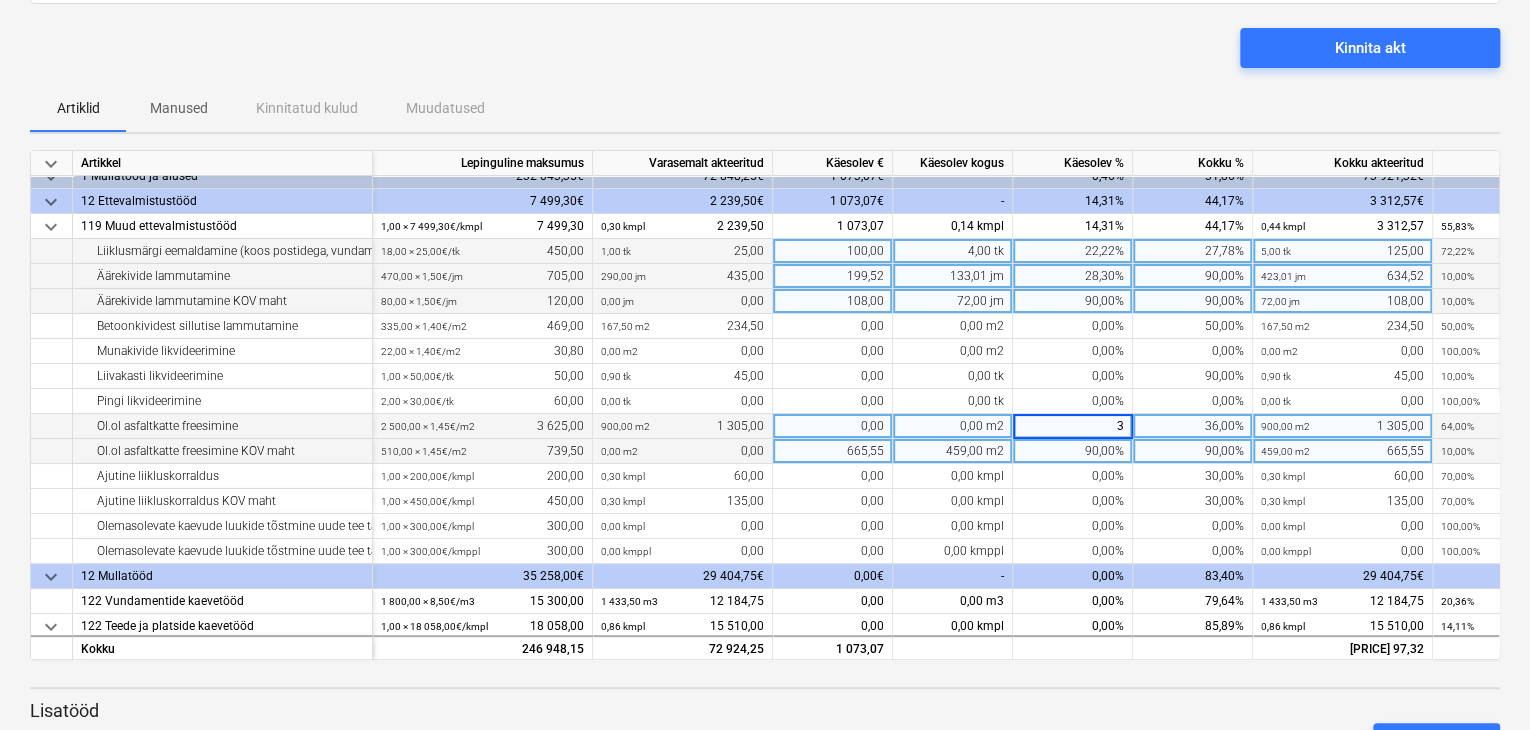 type on "34" 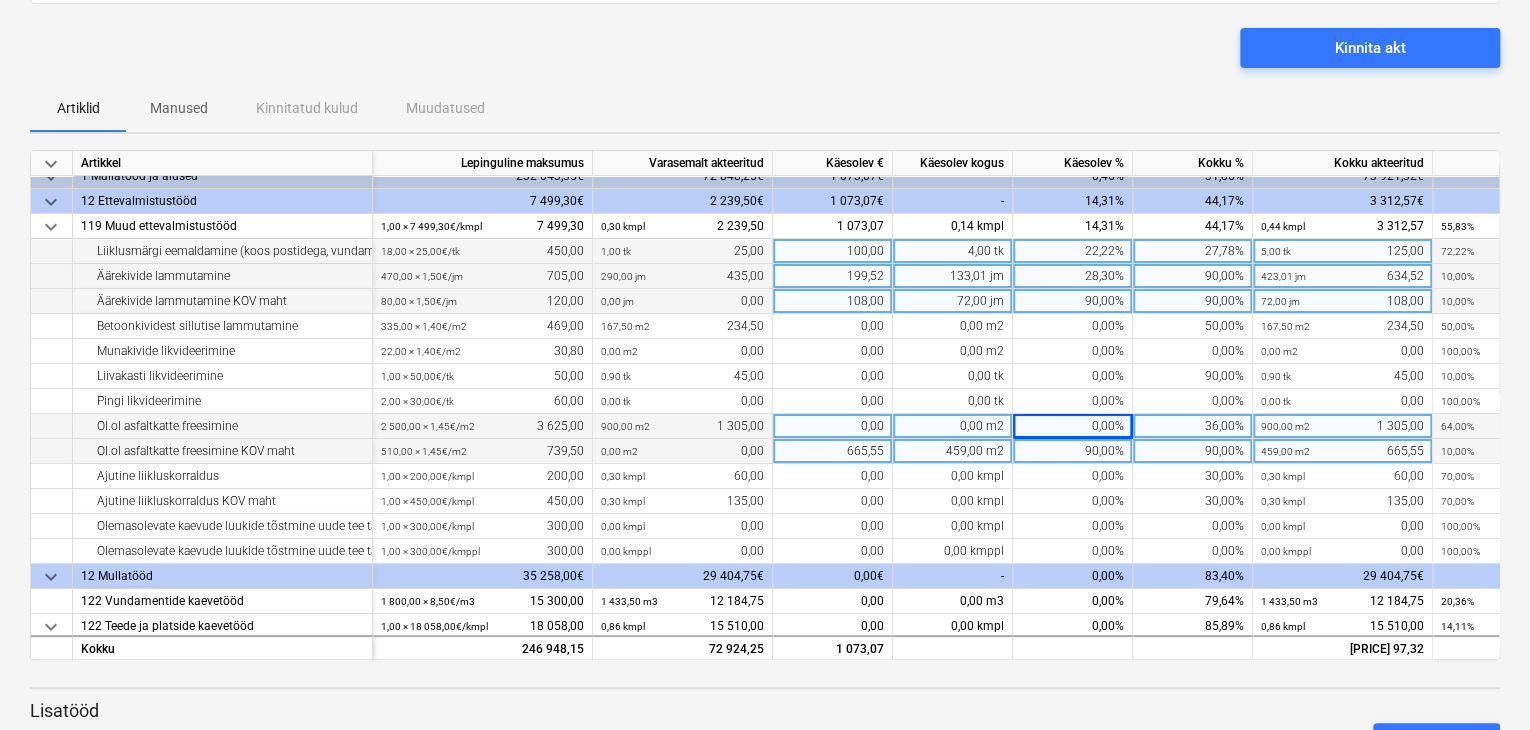 click on "Kinnita akt" at bounding box center (765, 56) 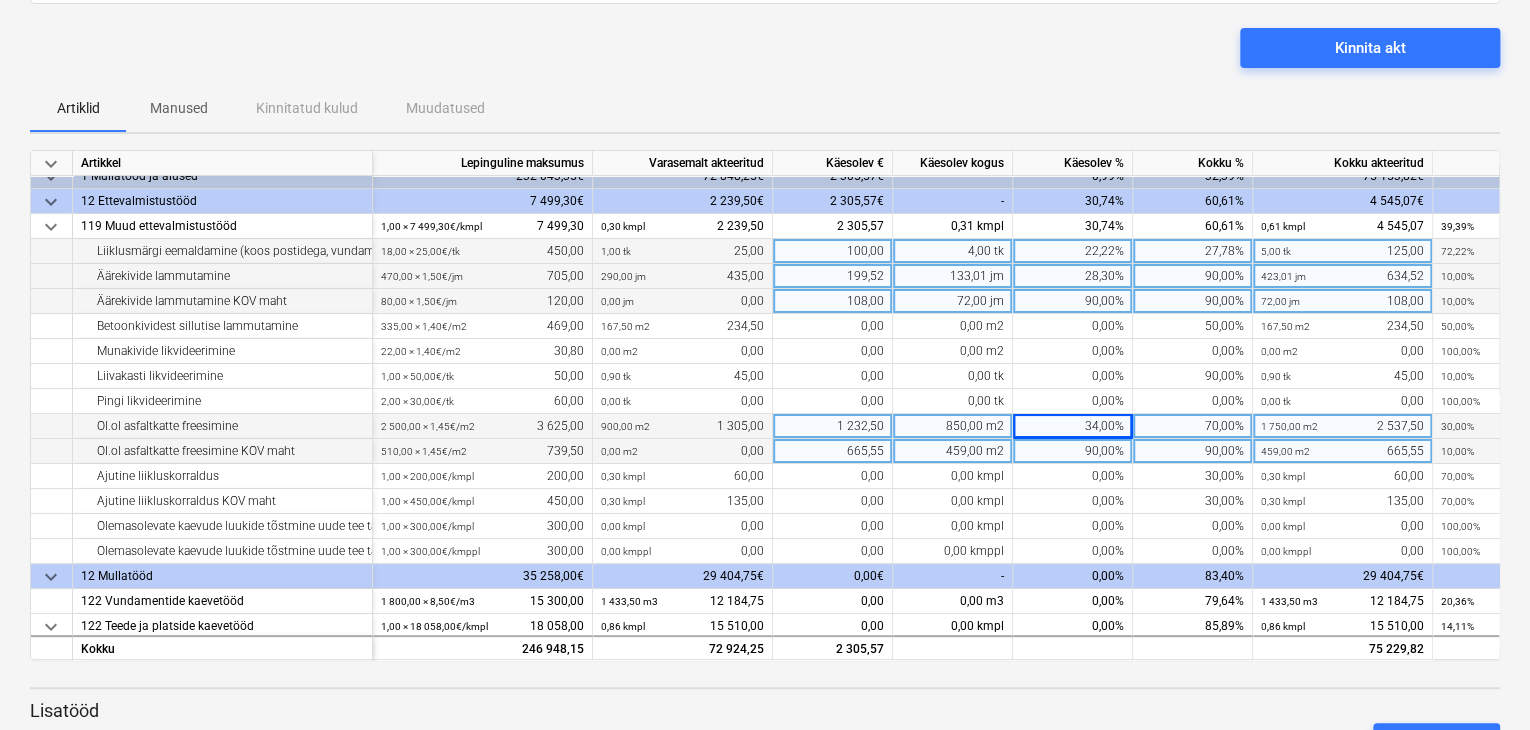 click on "34,00%" at bounding box center (1073, 426) 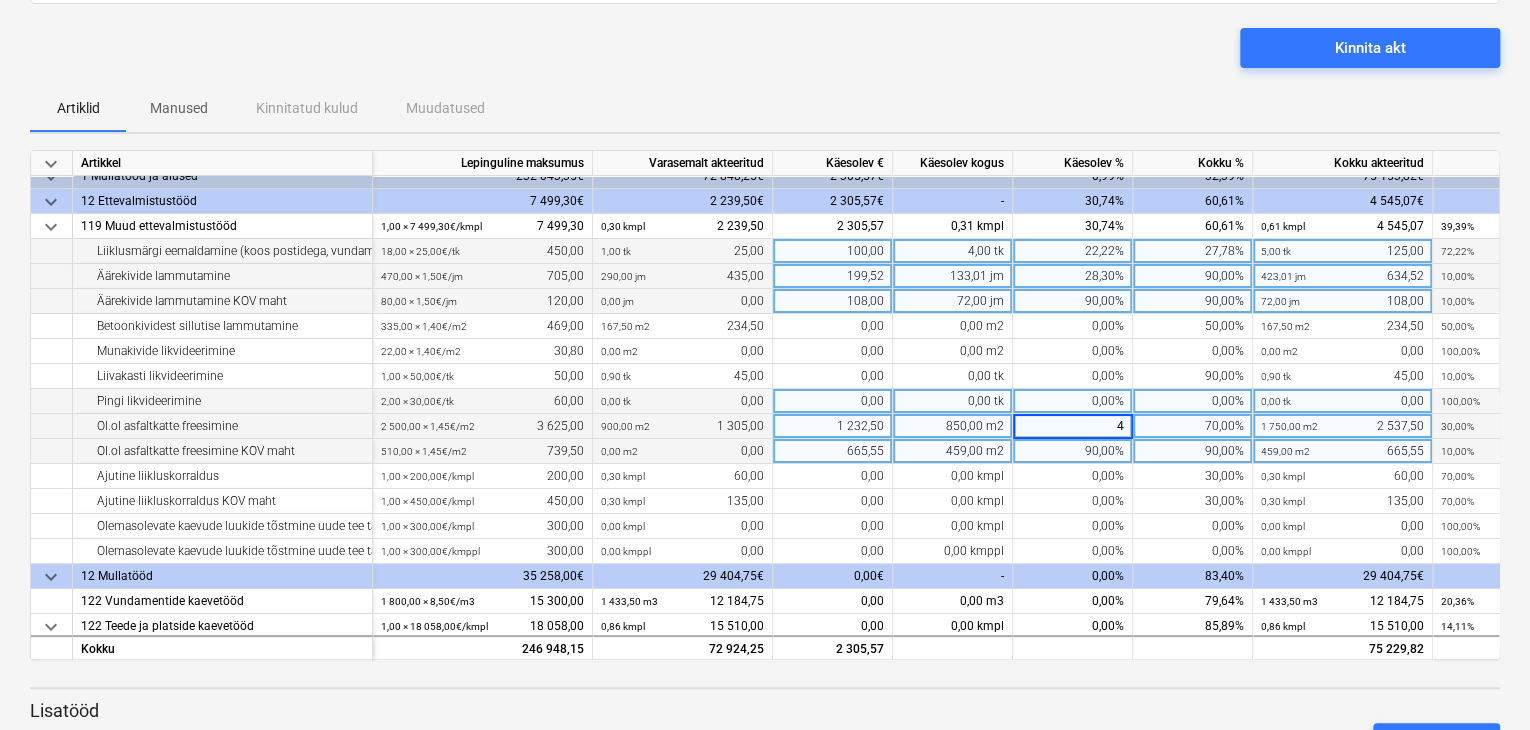 type on "44" 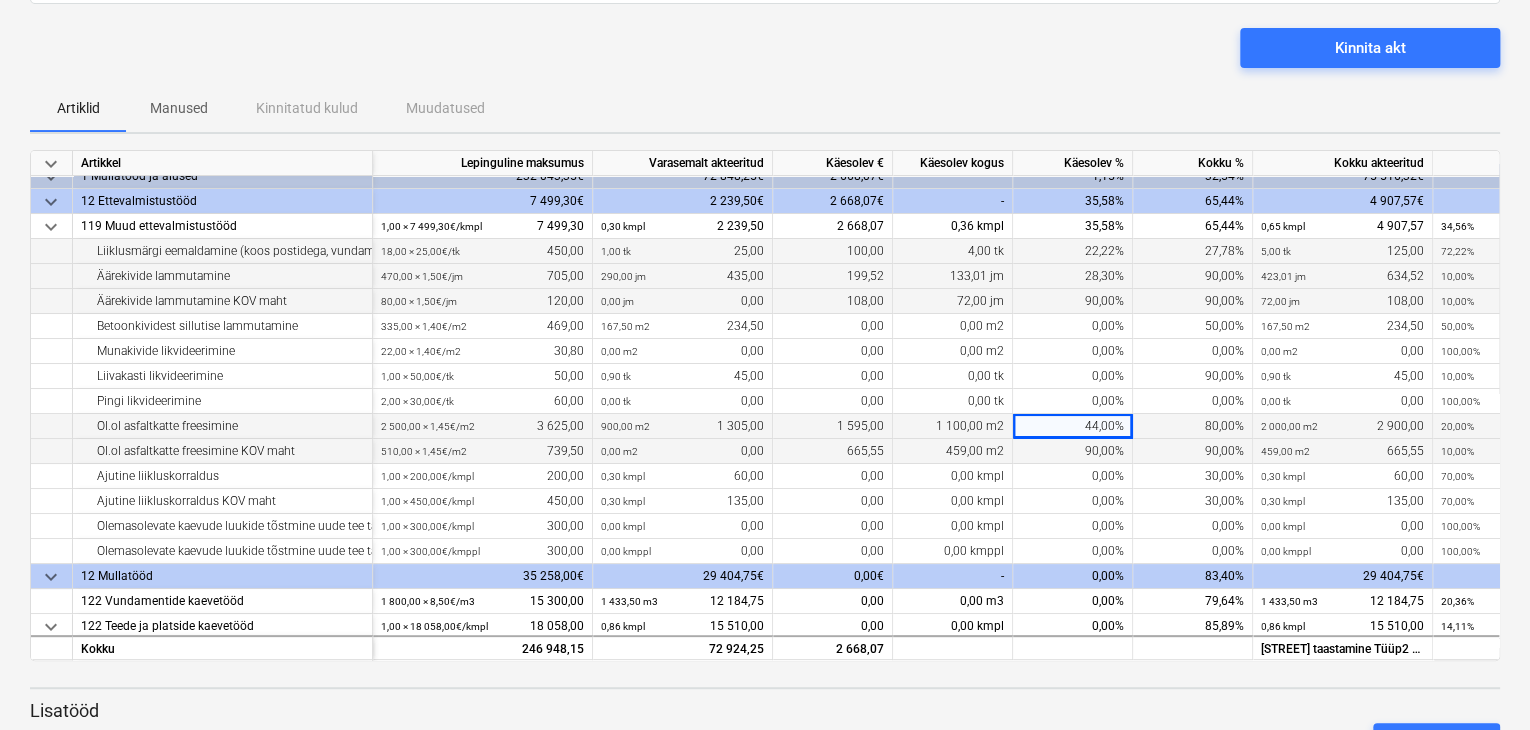 click on "Staatus Kinnitatud Ettevõte Lepingu nimi Konteeri kui Kuupäev Käesolev akt Mustand - [COMPANY] [CONTRACT_ID] [COMPANY2] Press the down arrow key to interact with the calendar and
select a date. Press the question mark key to get the keyboard shortcuts for changing dates. - Press the down arrow key to interact with the calendar and
select a date. Press the question mark key to get the keyboard shortcuts for changing dates. [AMOUNT] Please wait" at bounding box center [765, -26] 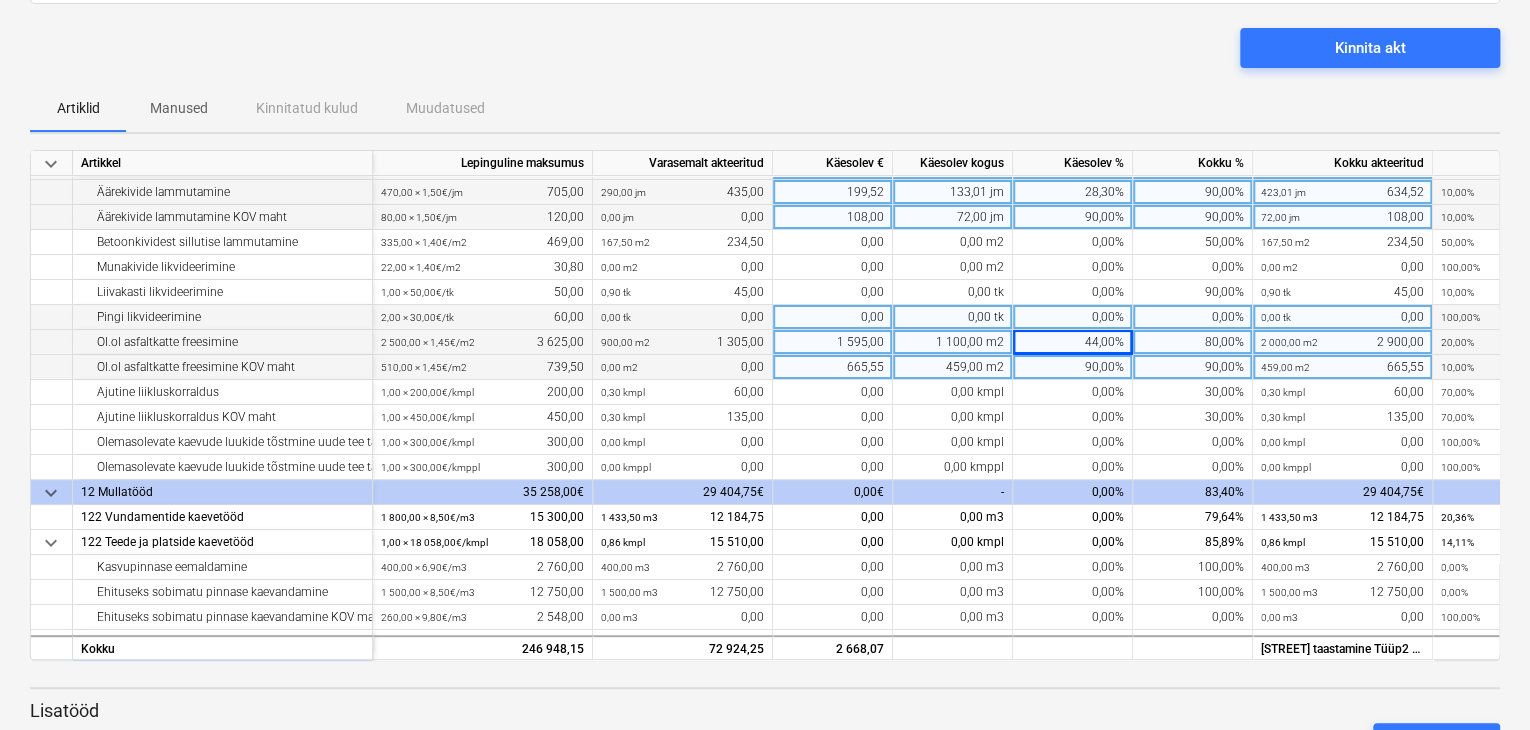 scroll, scrollTop: 98, scrollLeft: 0, axis: vertical 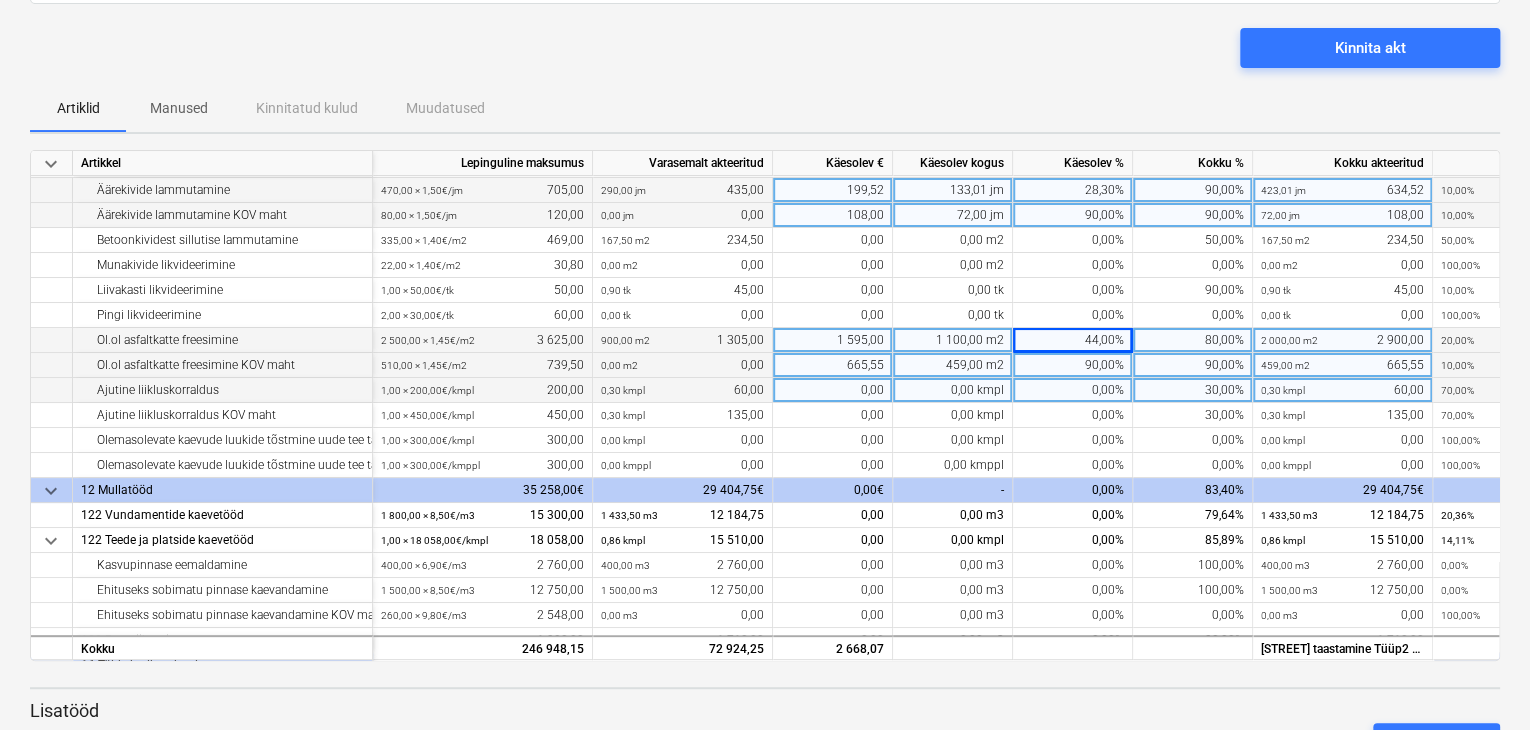 click on "0,00%" at bounding box center [1073, 390] 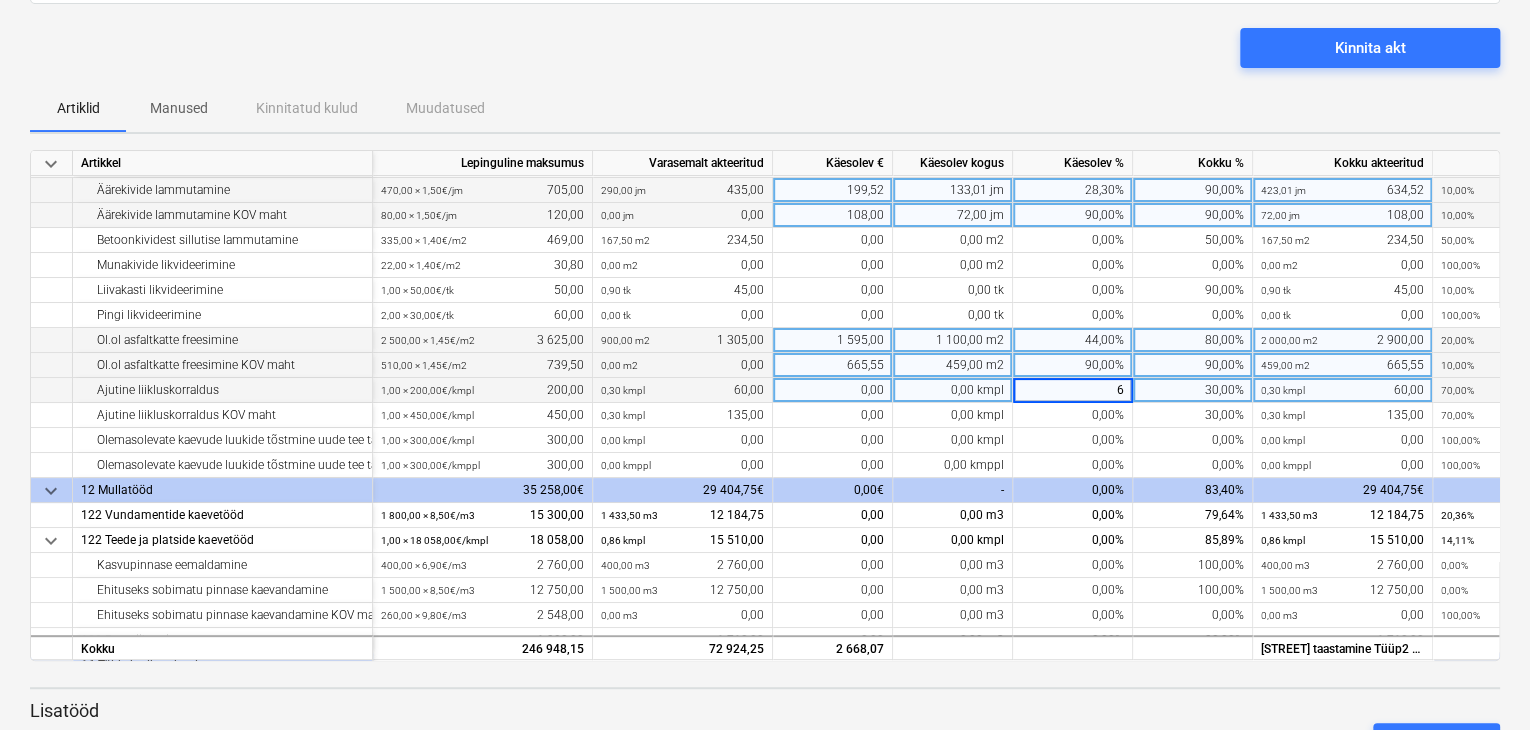 type on "60" 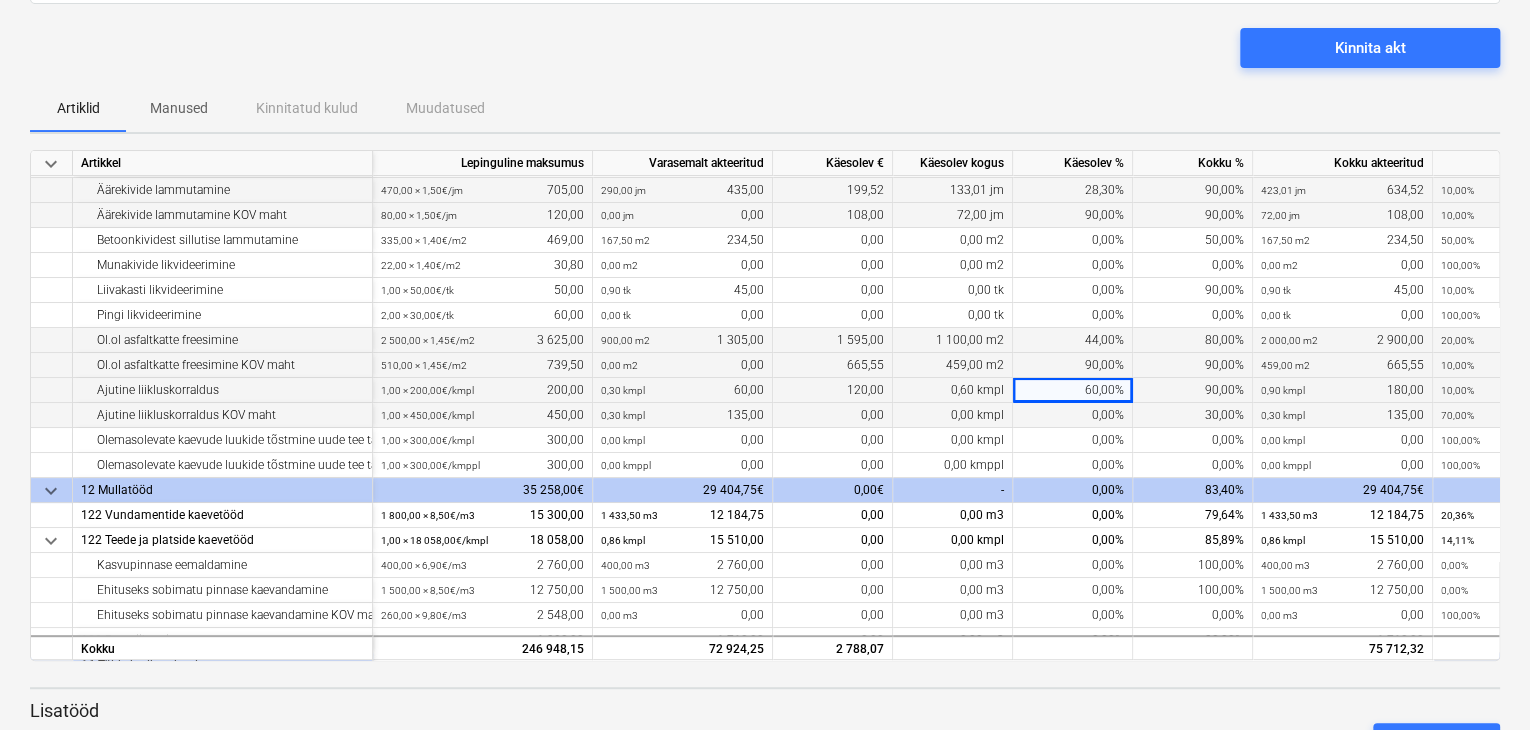 click on "0,00%" at bounding box center (1073, 415) 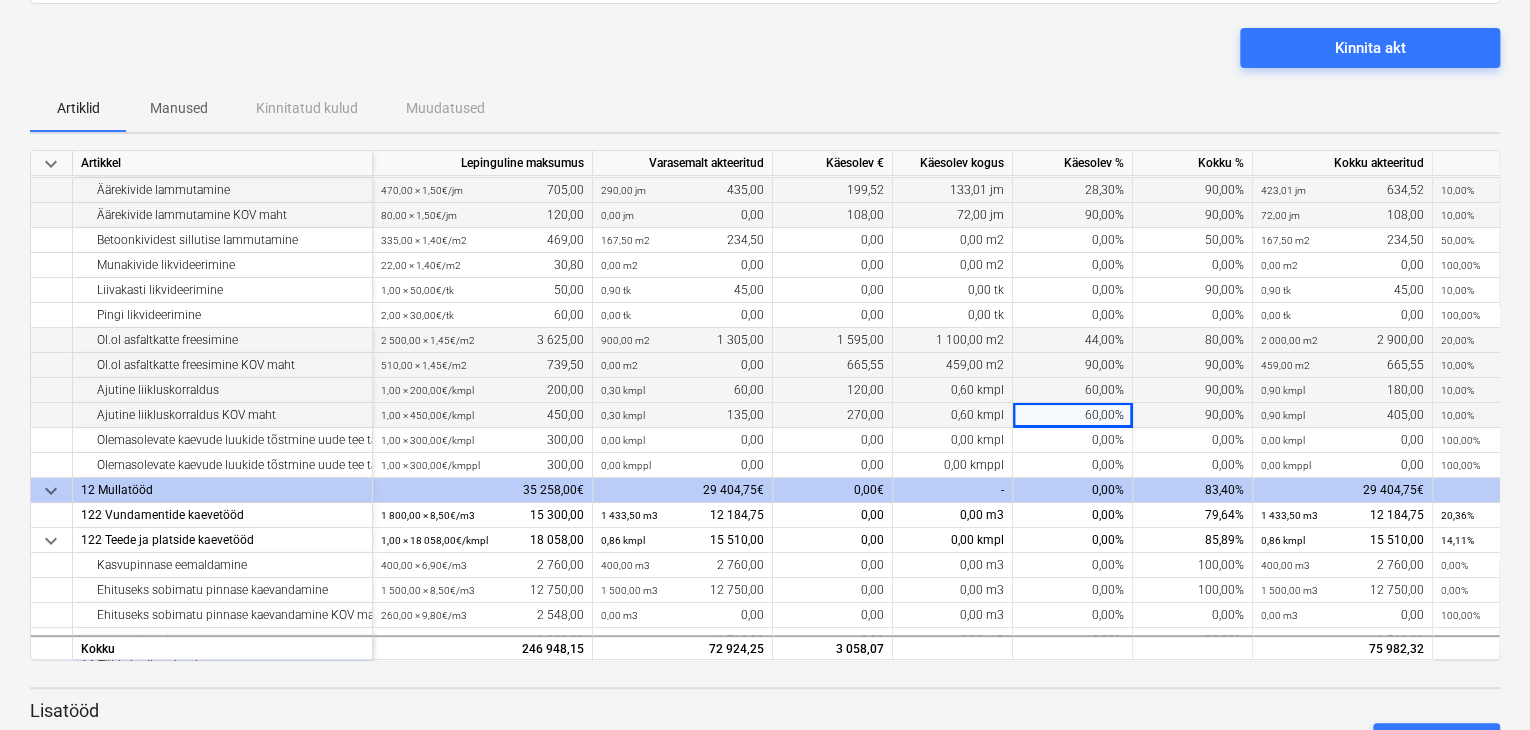 click on "Artiklid Manused Kinnitatud kulud Muudatused" at bounding box center [765, 108] 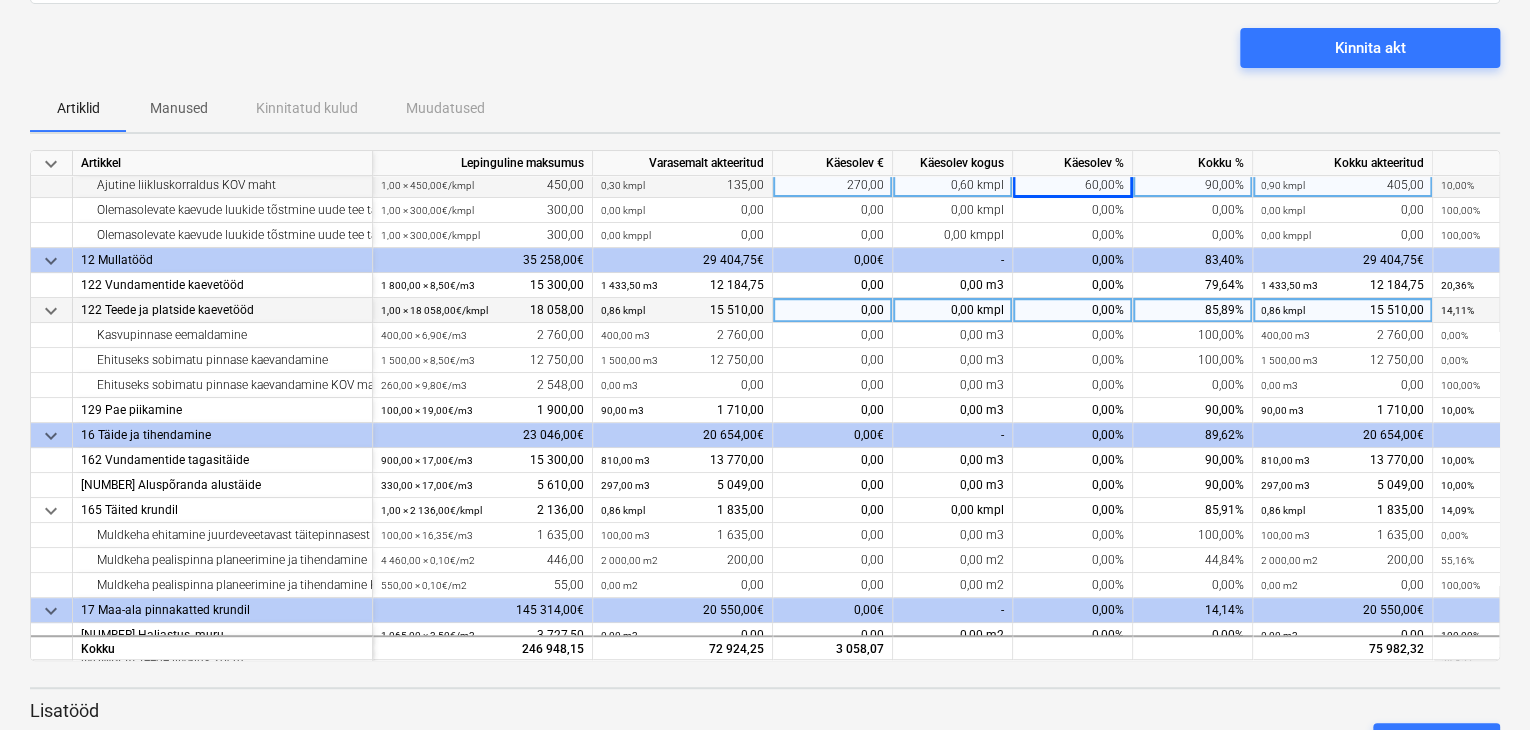 scroll, scrollTop: 330, scrollLeft: 0, axis: vertical 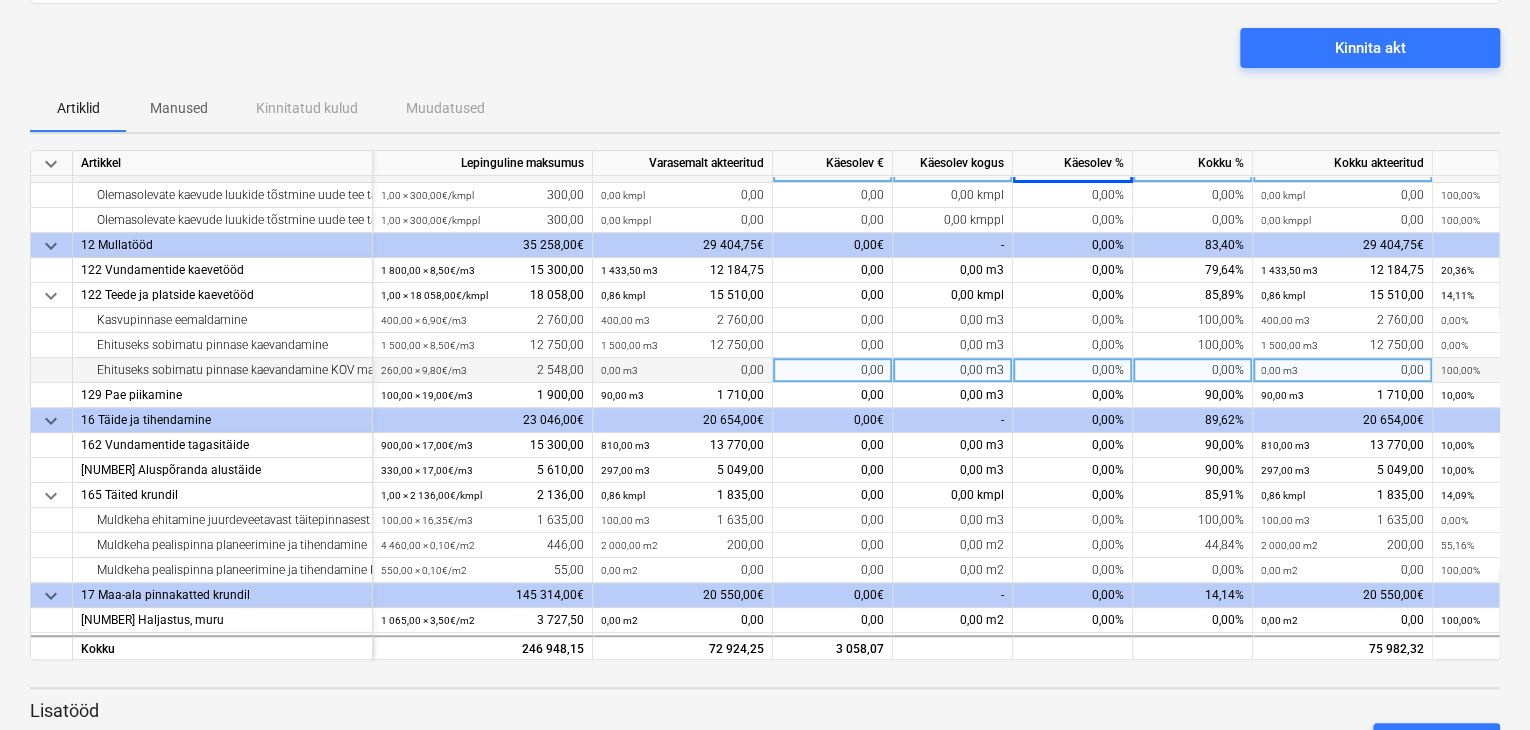 click on "0,00   m3" at bounding box center [953, 370] 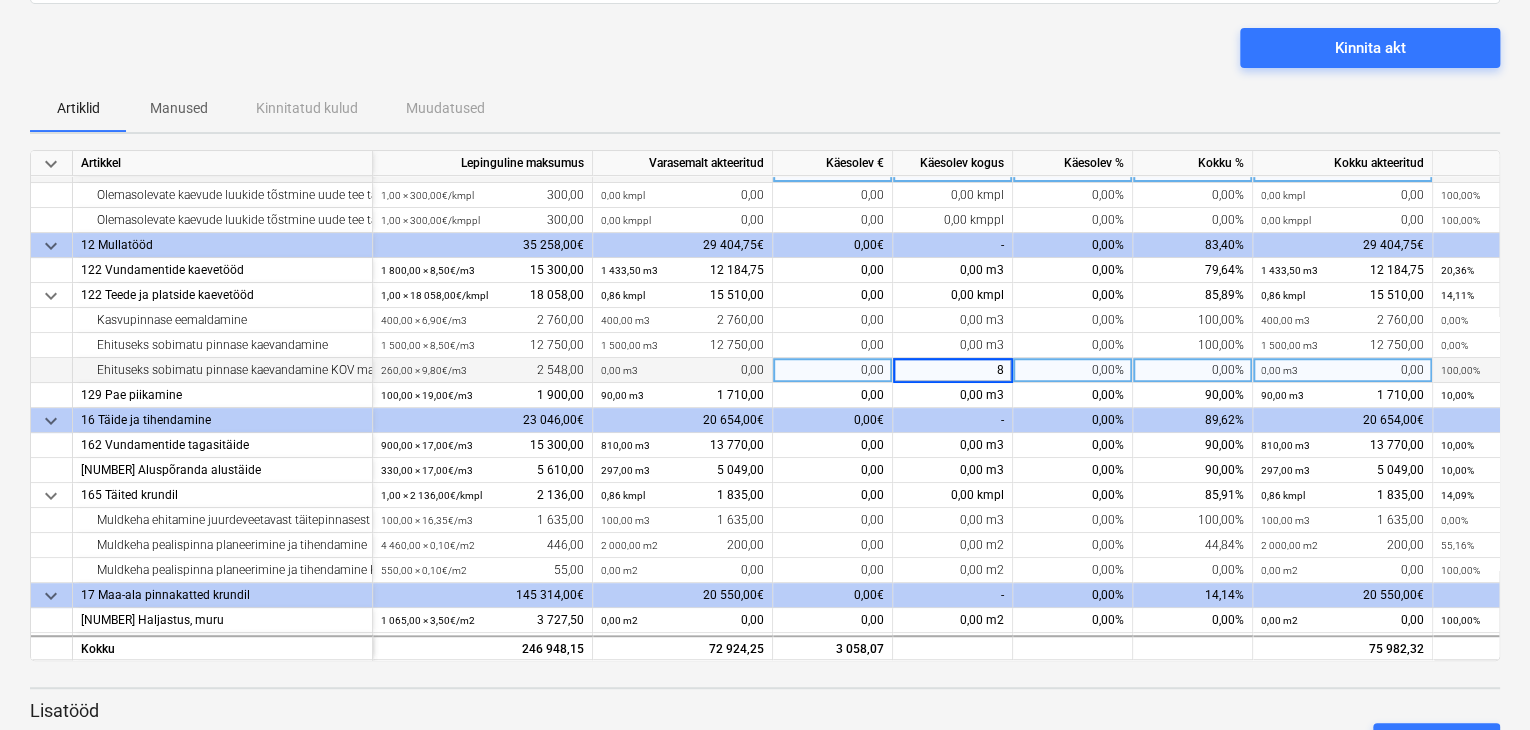 type on "80" 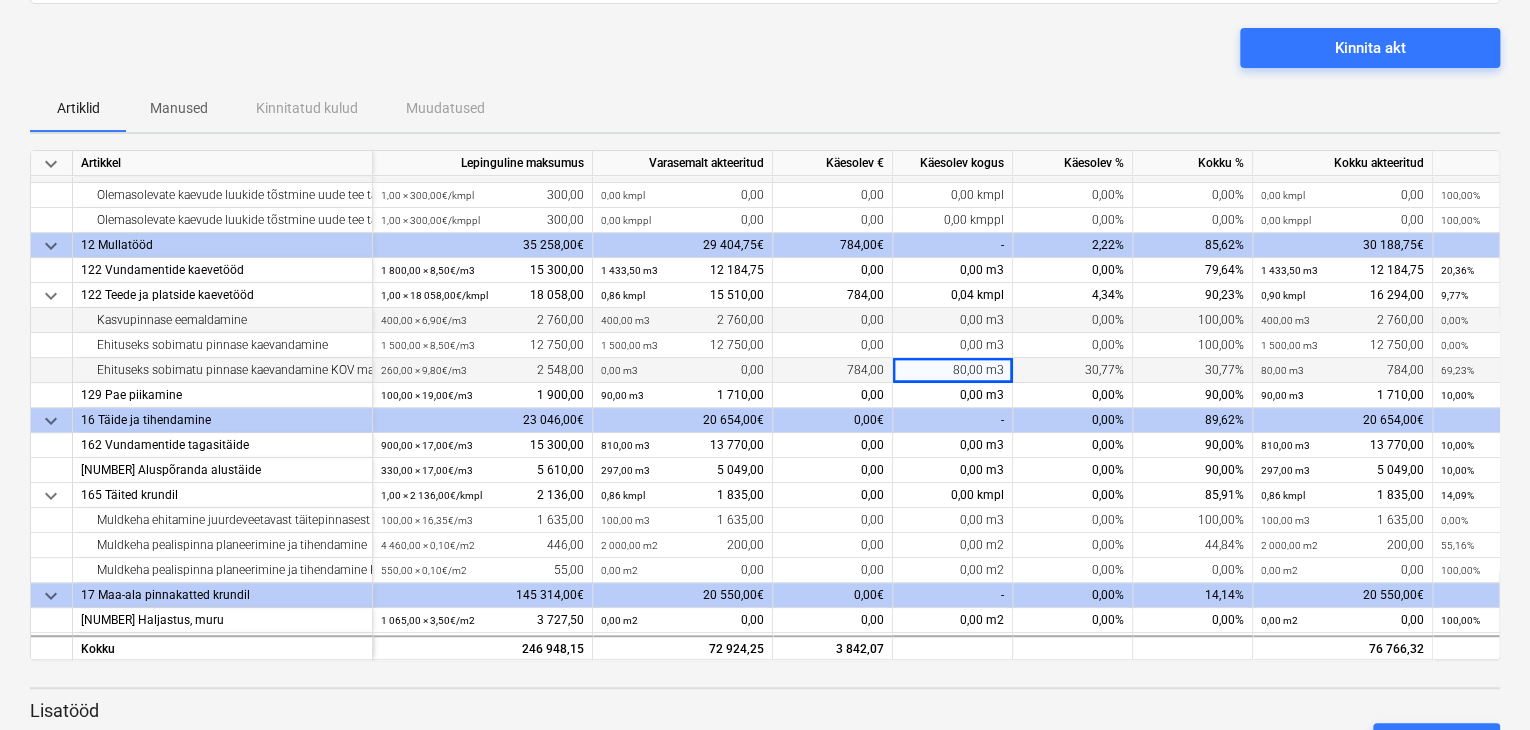 click on "0,00   m3" at bounding box center [953, 320] 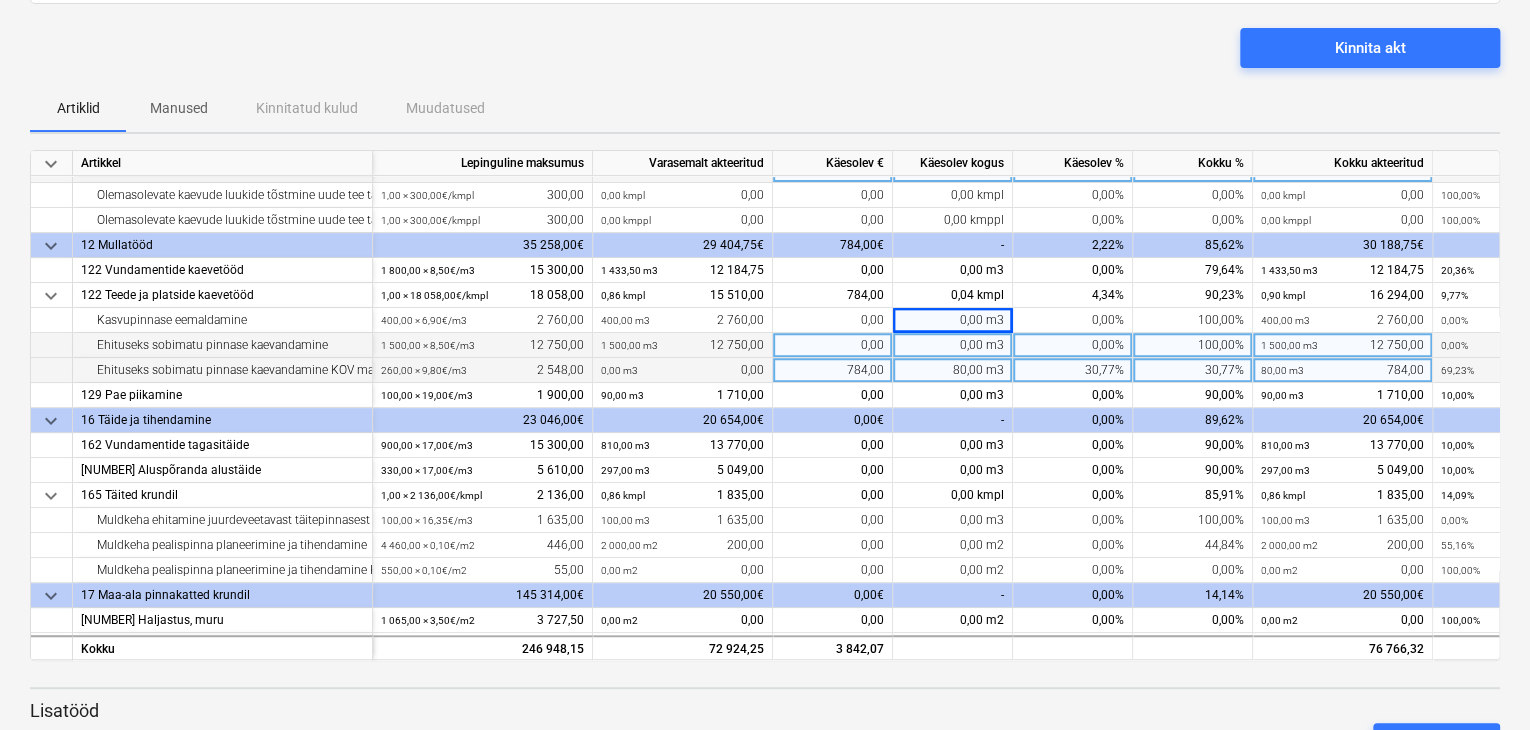 click on "0,00   m3" at bounding box center [953, 345] 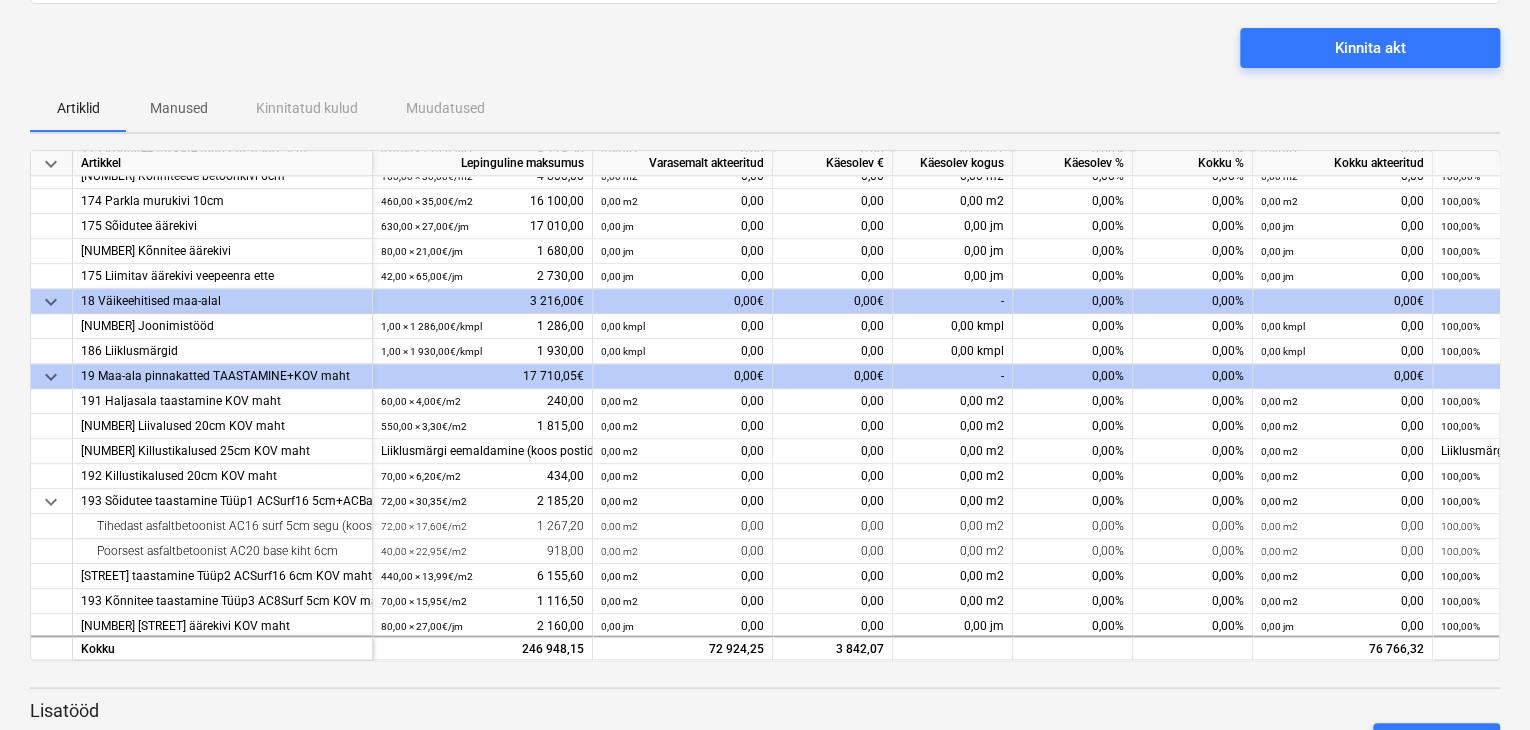 scroll, scrollTop: 1012, scrollLeft: 0, axis: vertical 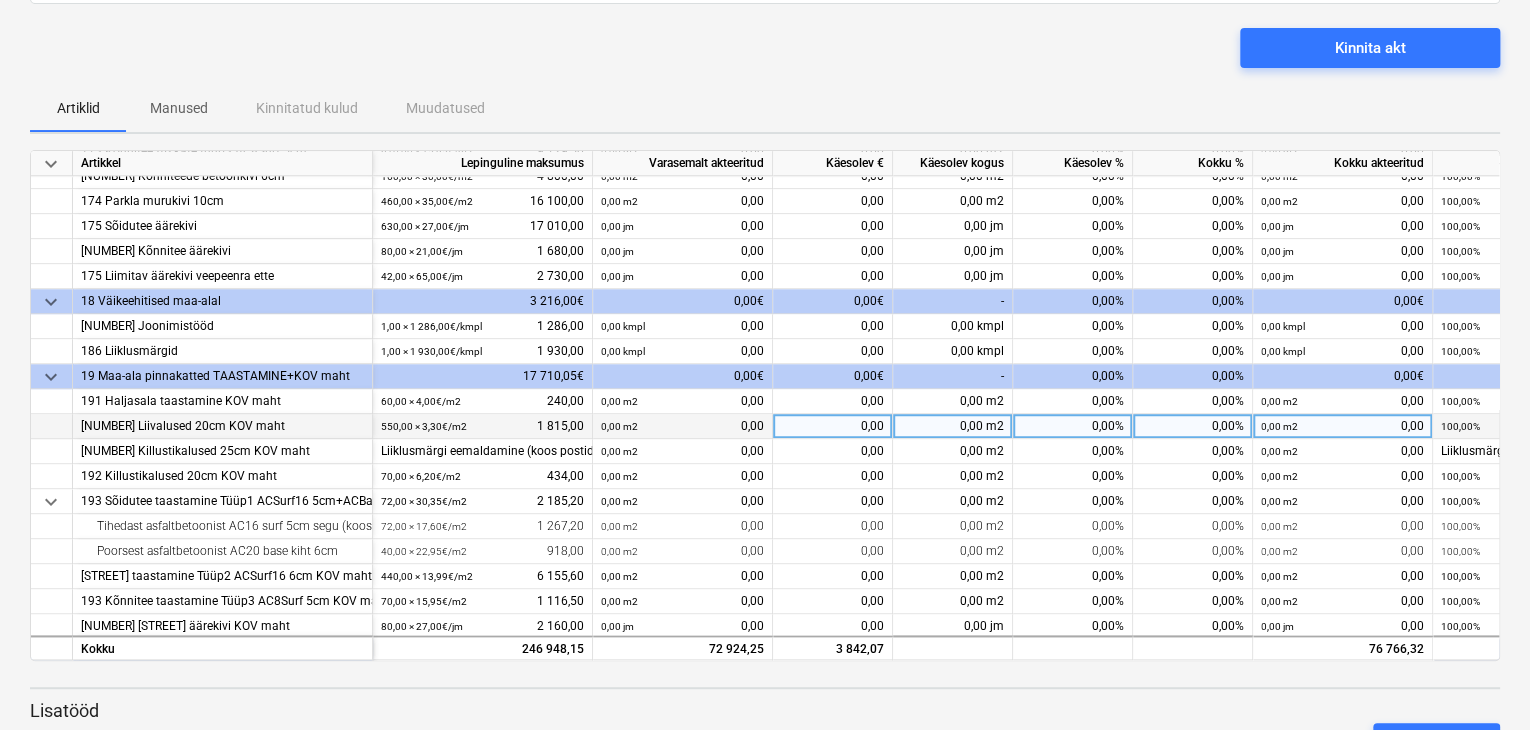 click on "0,00   m2" at bounding box center [953, 426] 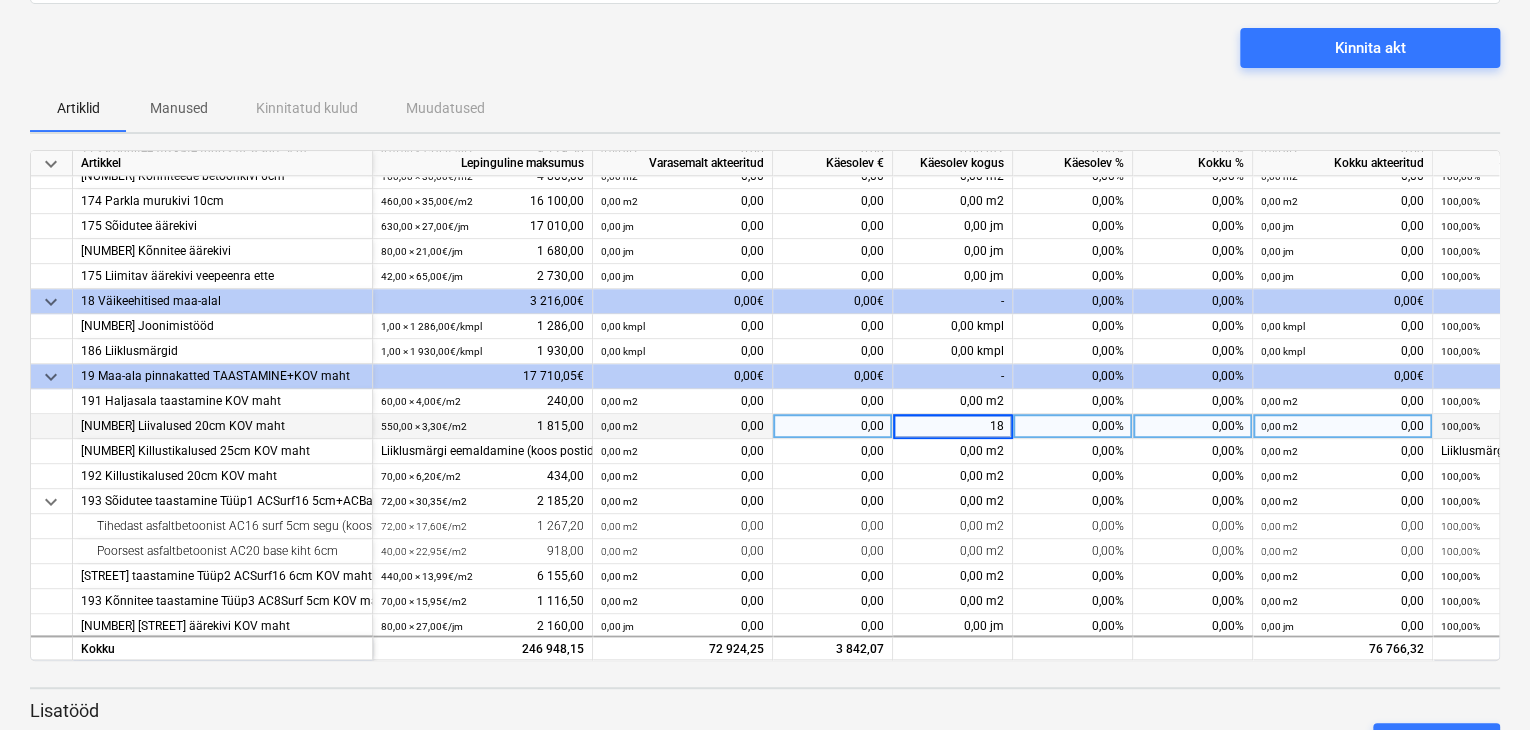 type on "180" 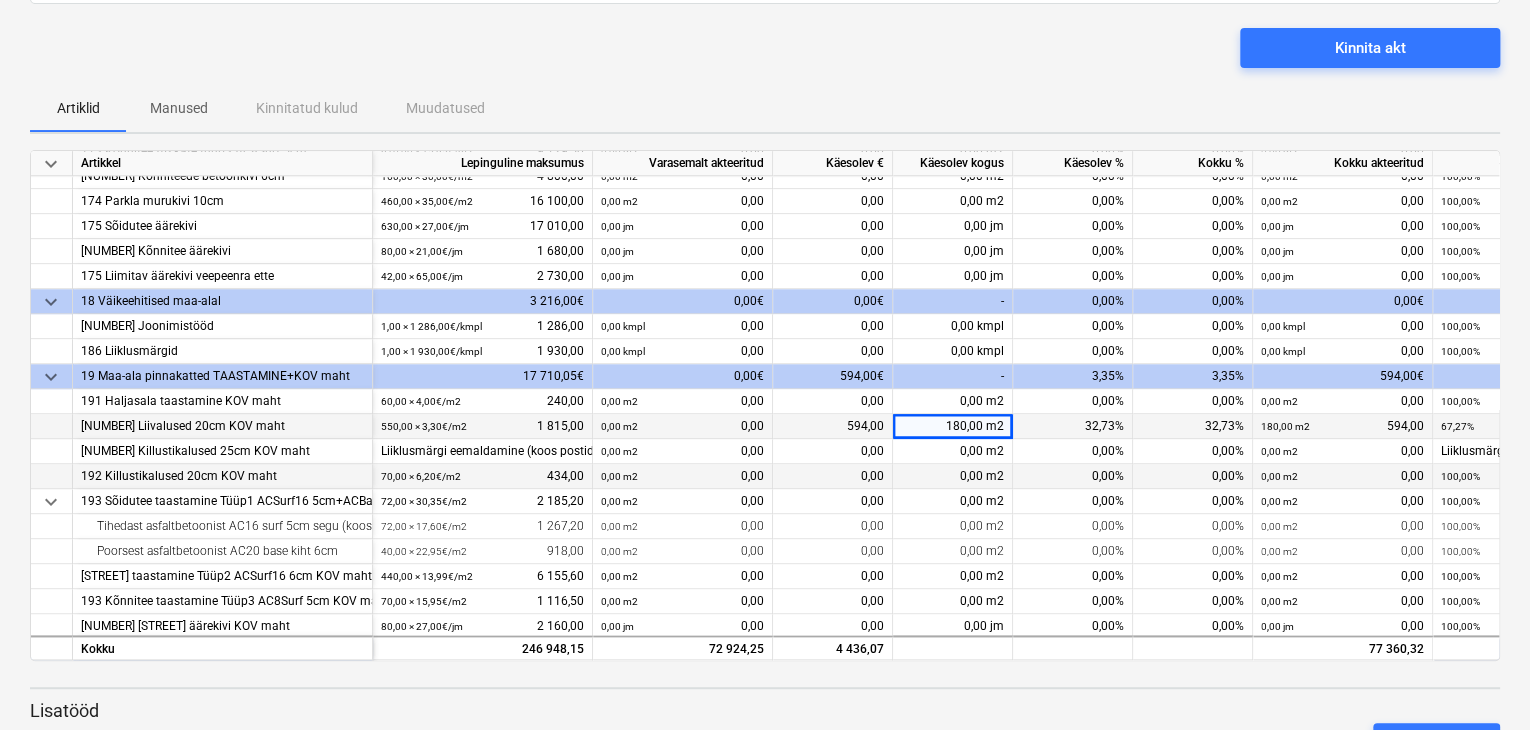 click on "0,00   m2" at bounding box center (953, 476) 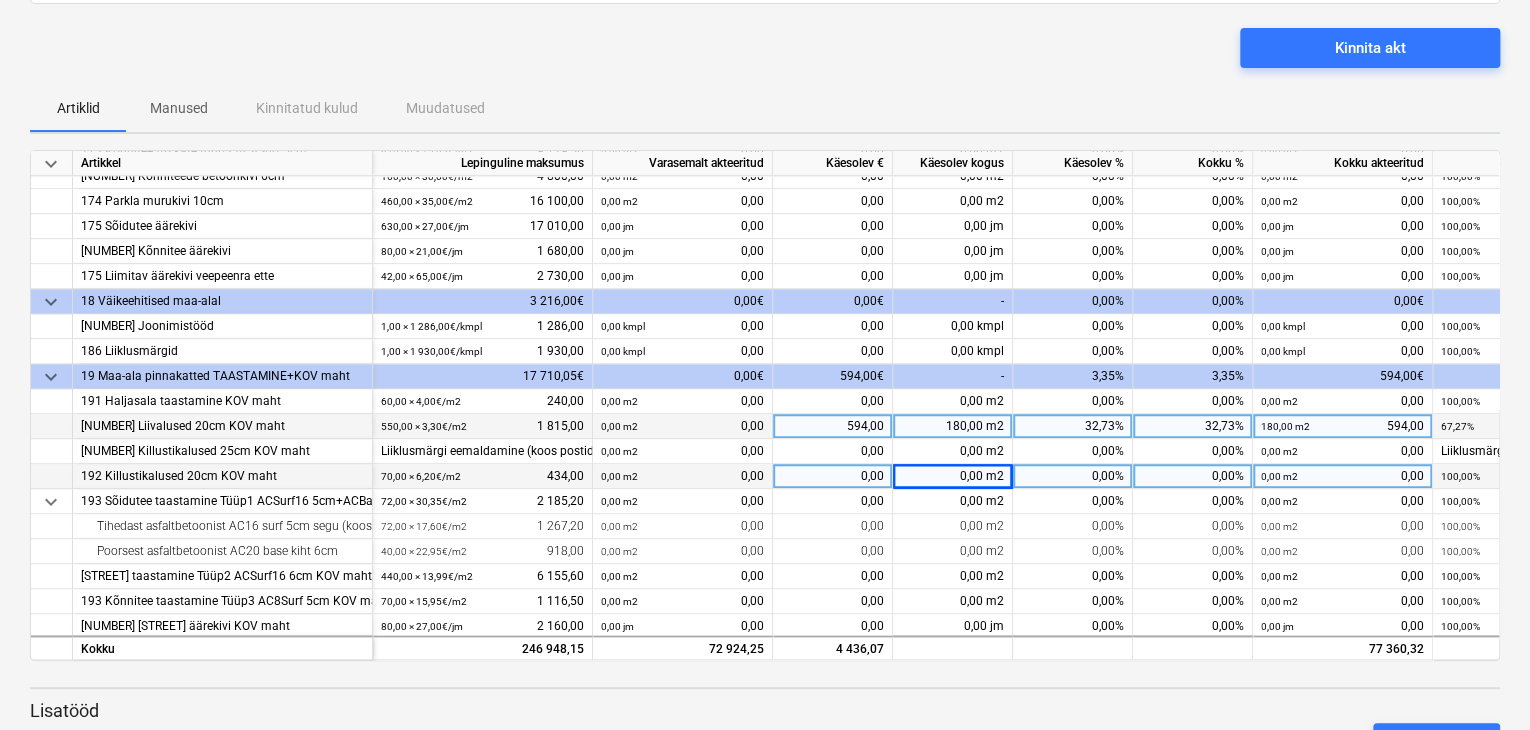click on "0,00%" at bounding box center (1073, 476) 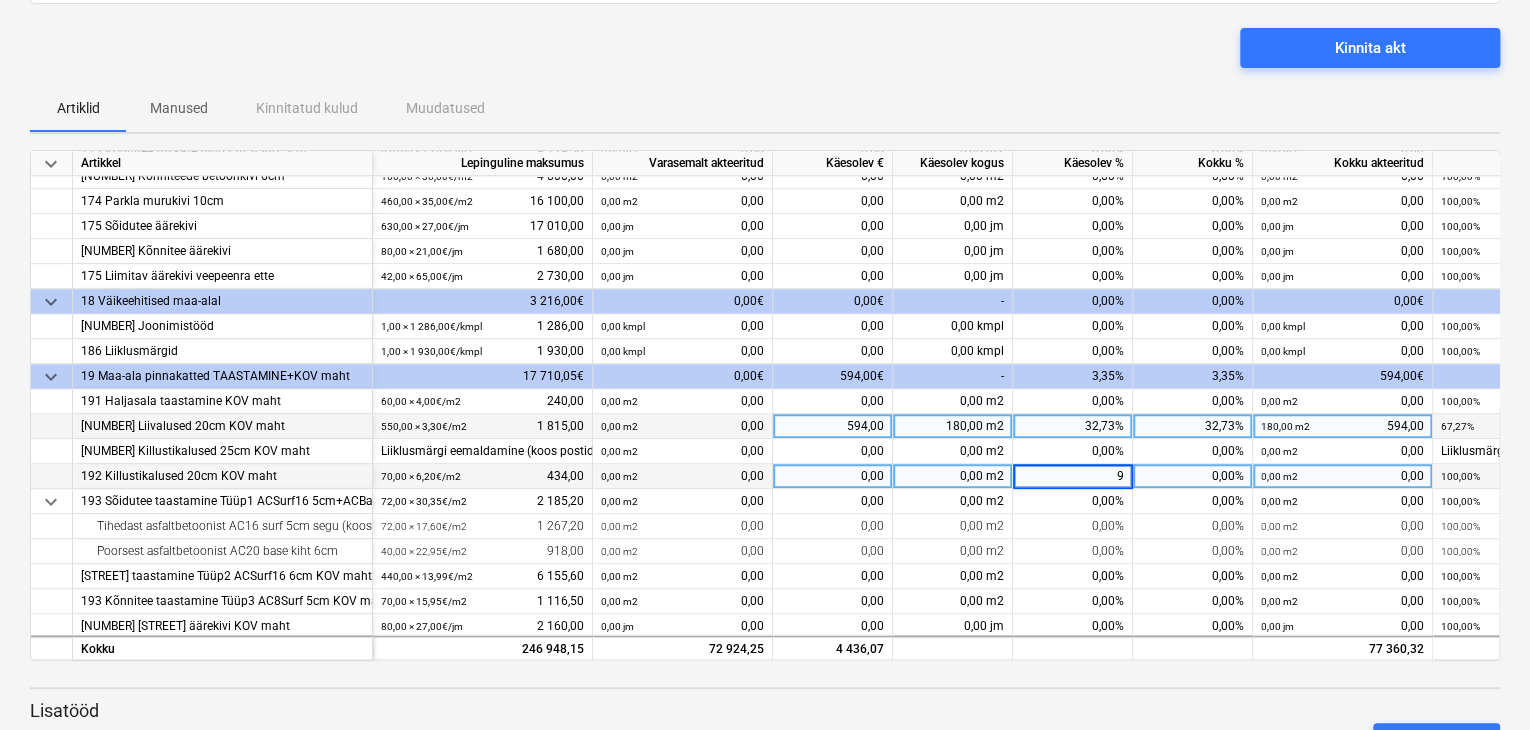 type on "90" 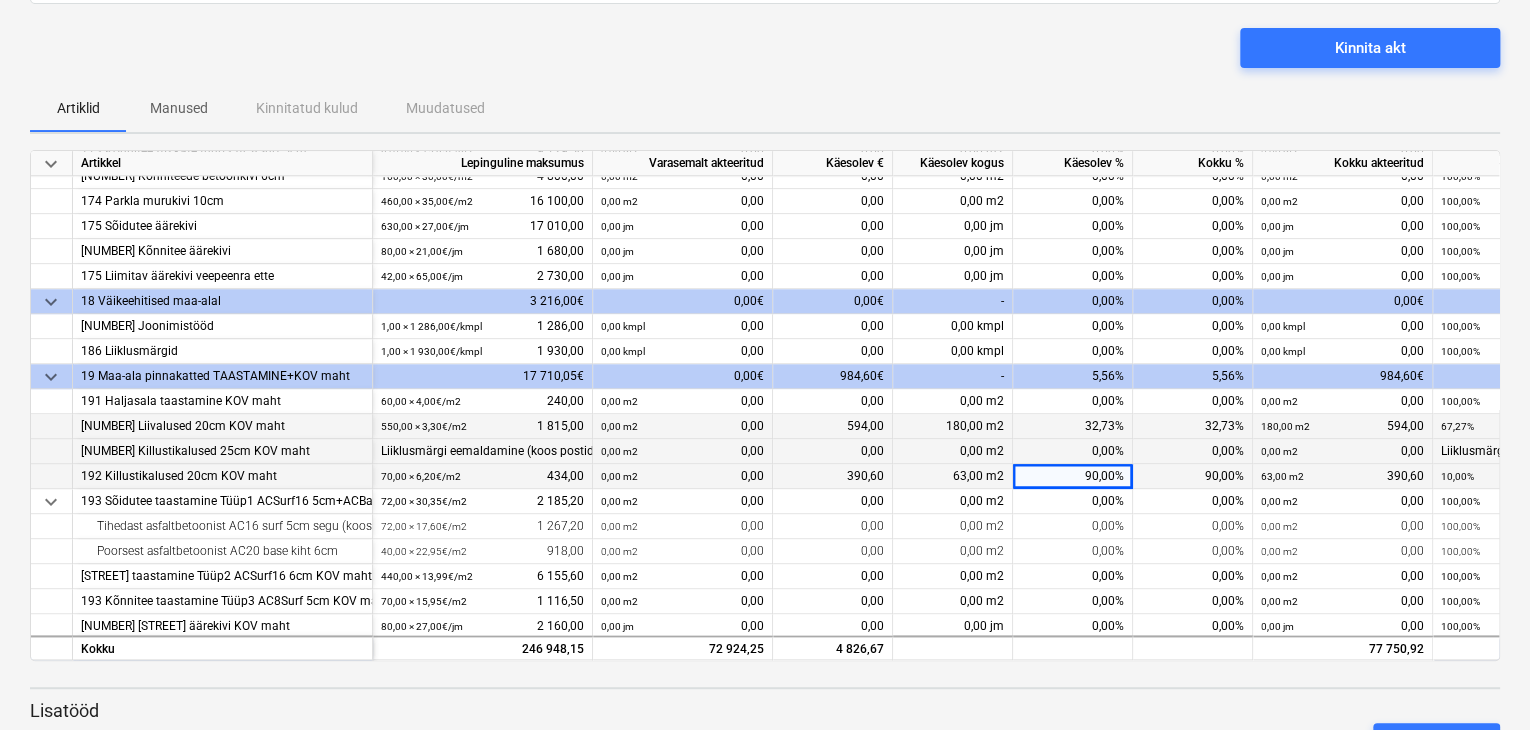 click on "0,00%" at bounding box center (1073, 451) 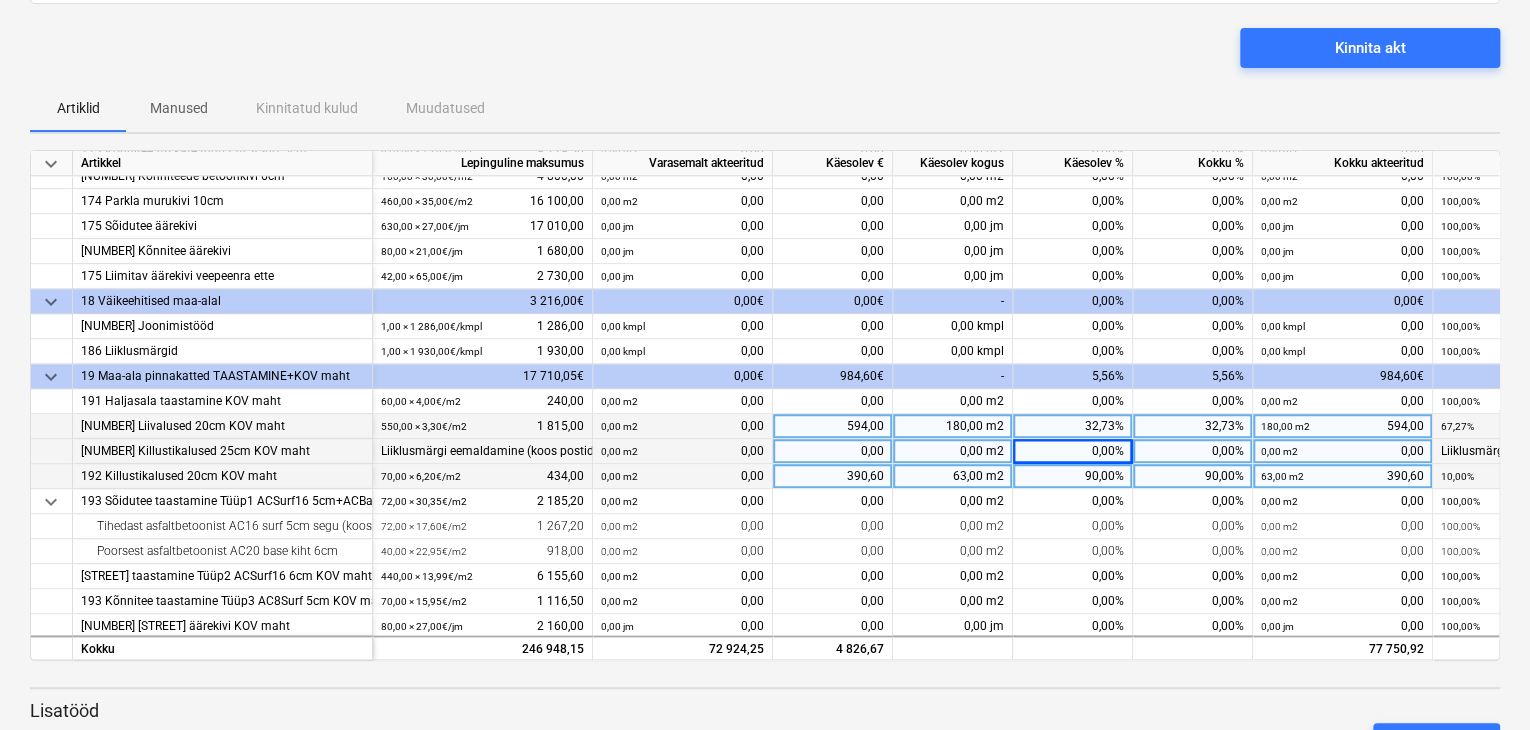 click on "0,00%" at bounding box center [1073, 451] 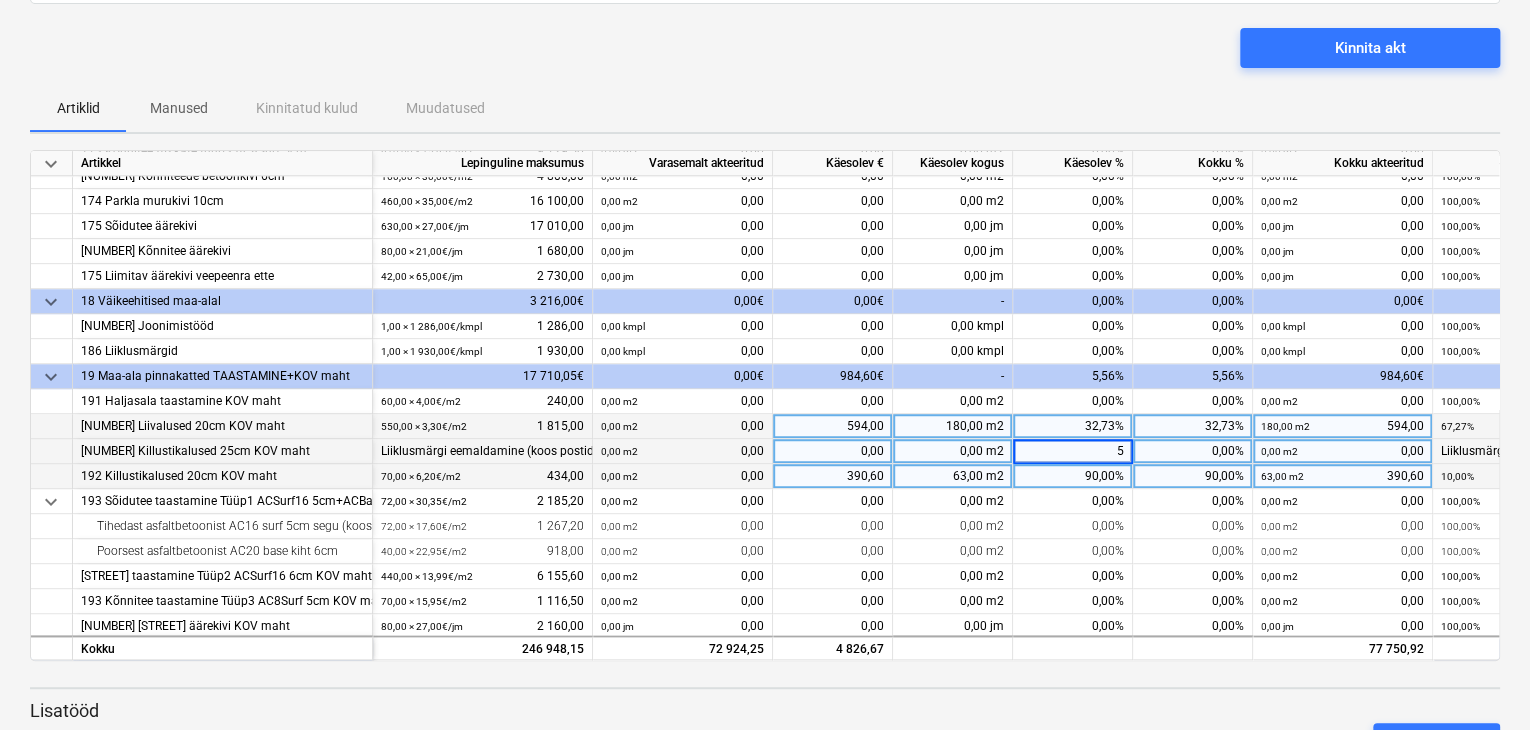 type on "50" 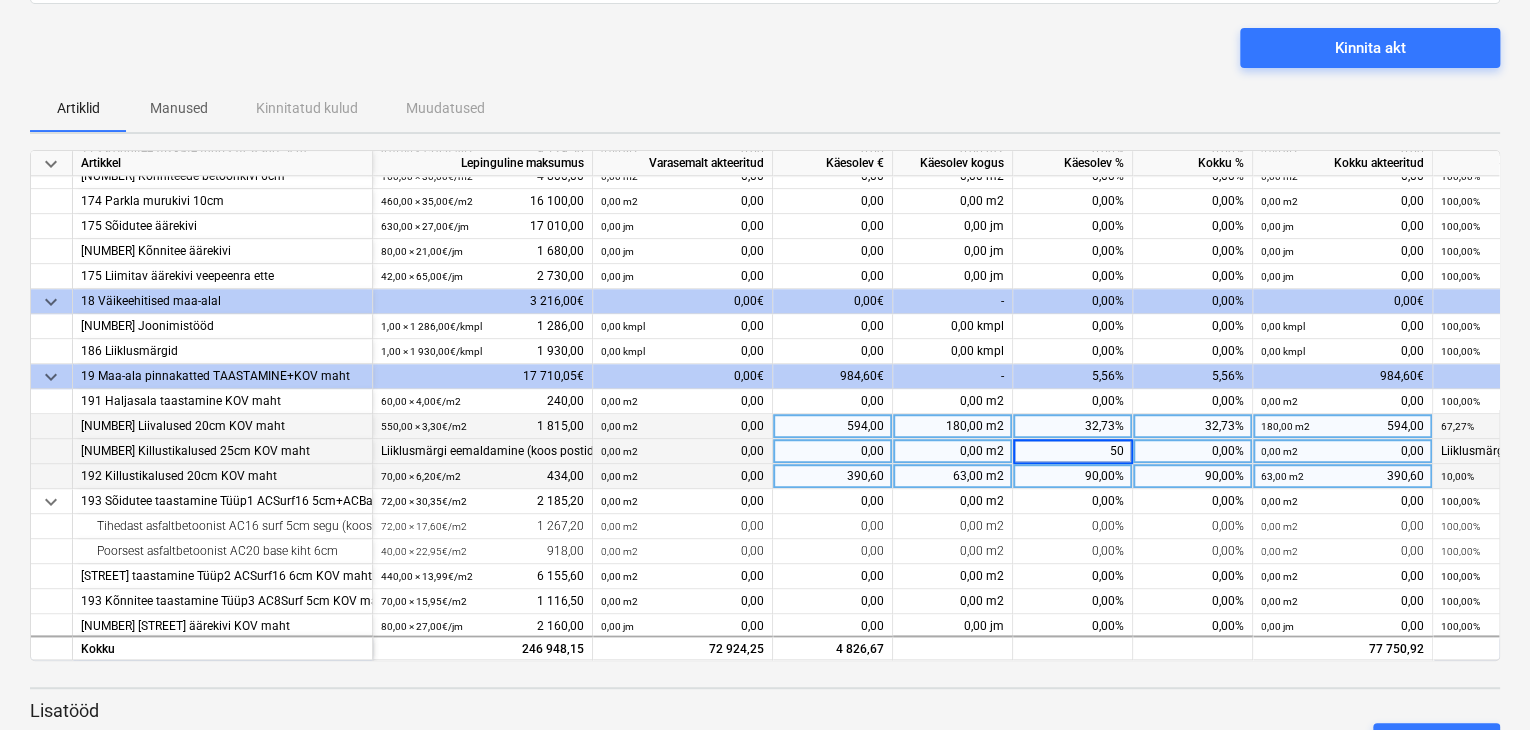click on "Artiklid Manused Kinnitatud kulud Muudatused" at bounding box center [765, 108] 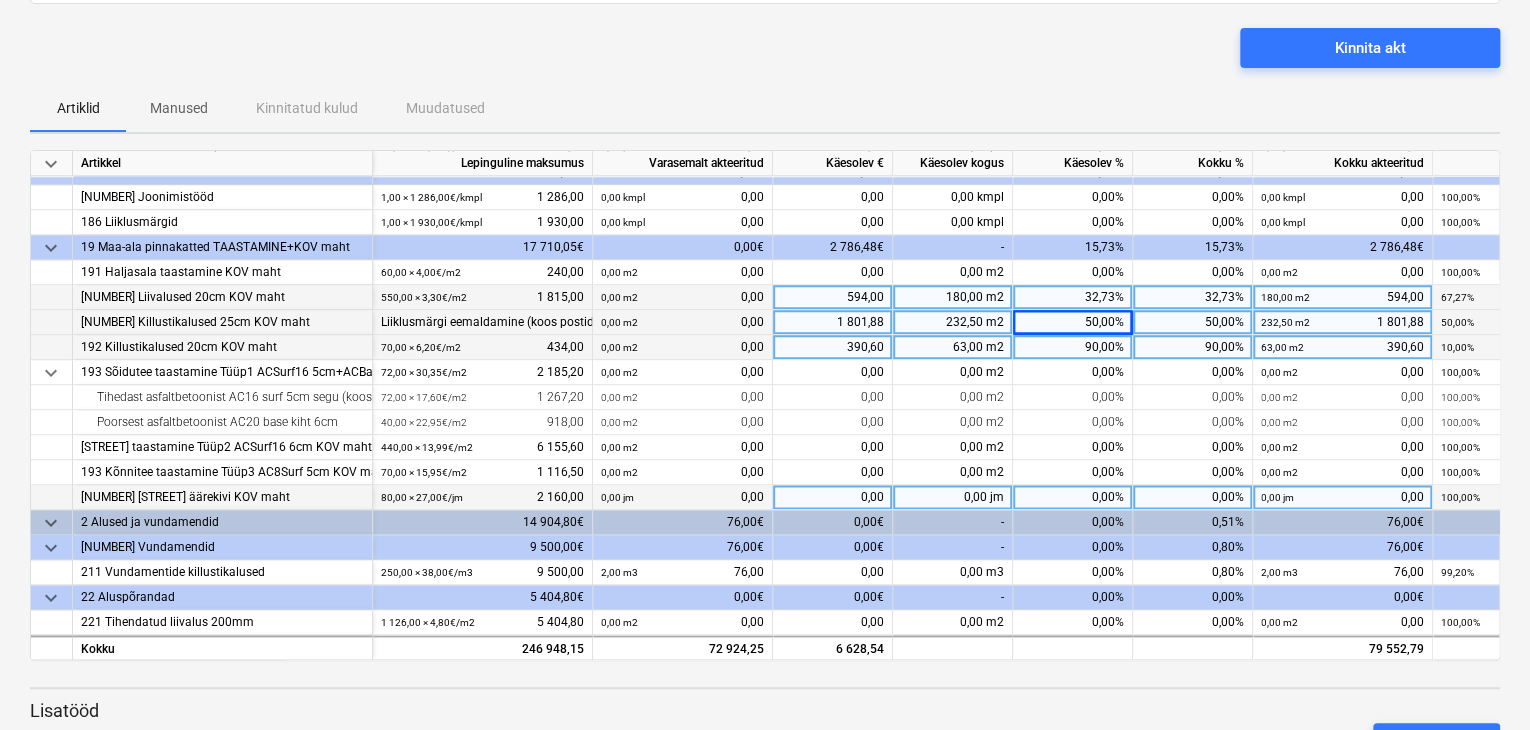 scroll, scrollTop: 1146, scrollLeft: 0, axis: vertical 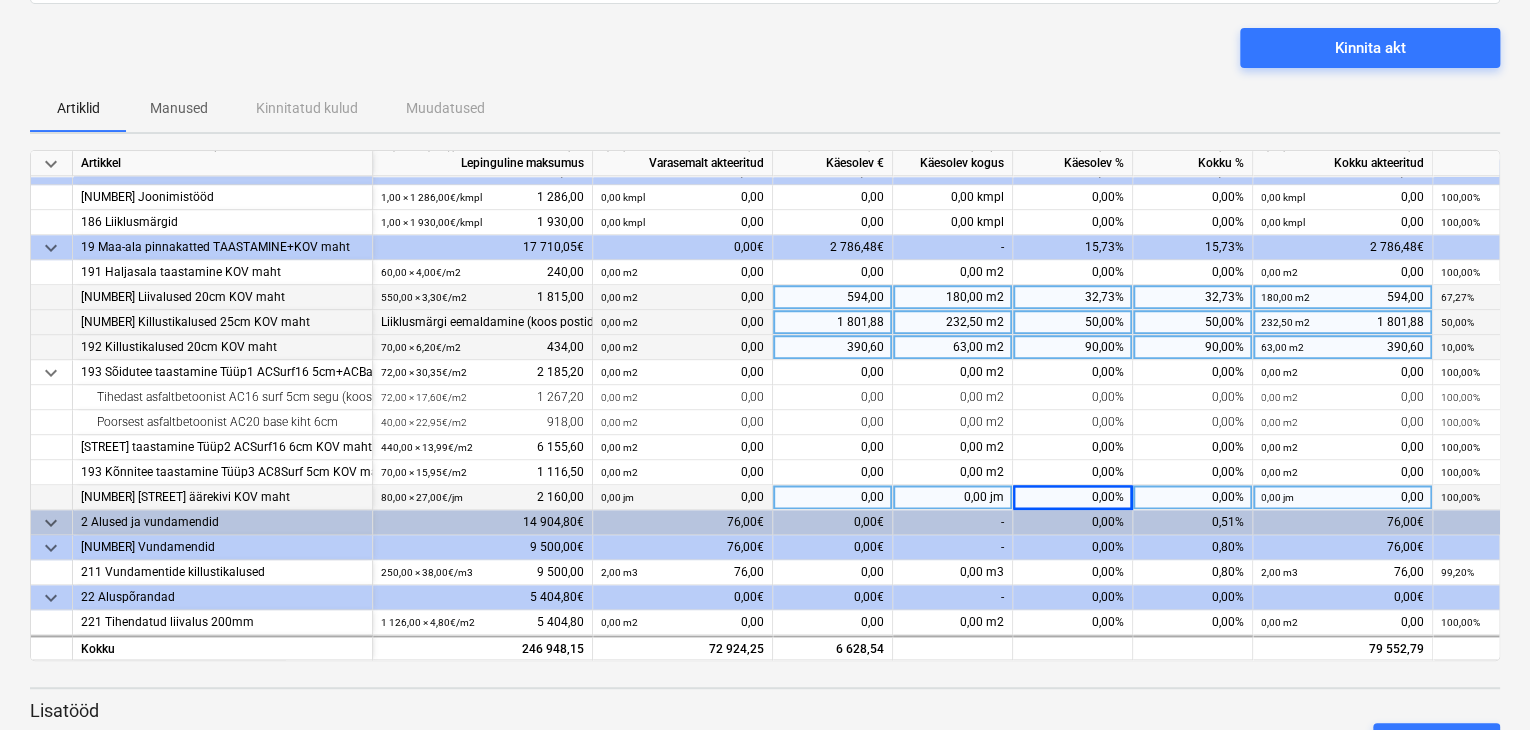 click on "0,00%" at bounding box center (1073, 497) 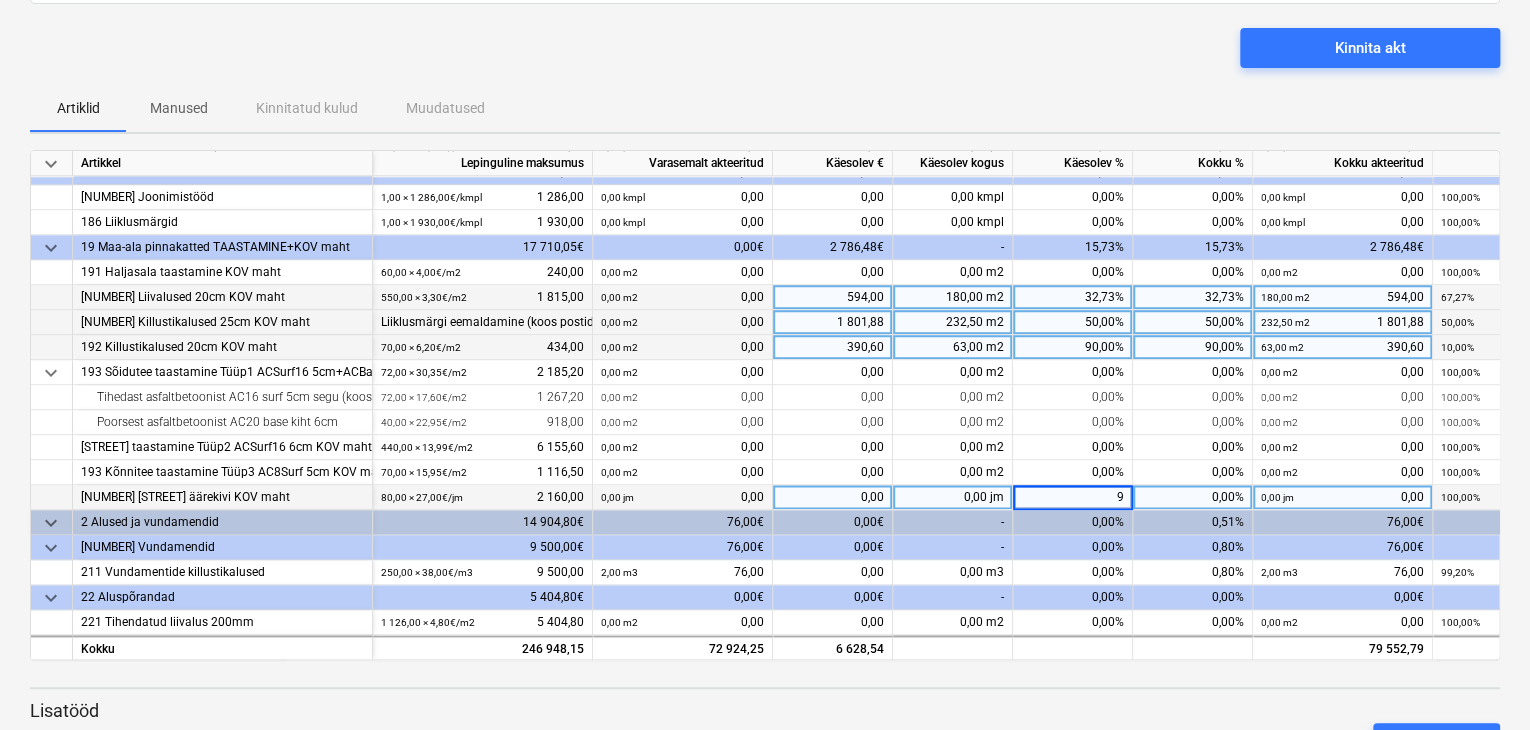 type on "90" 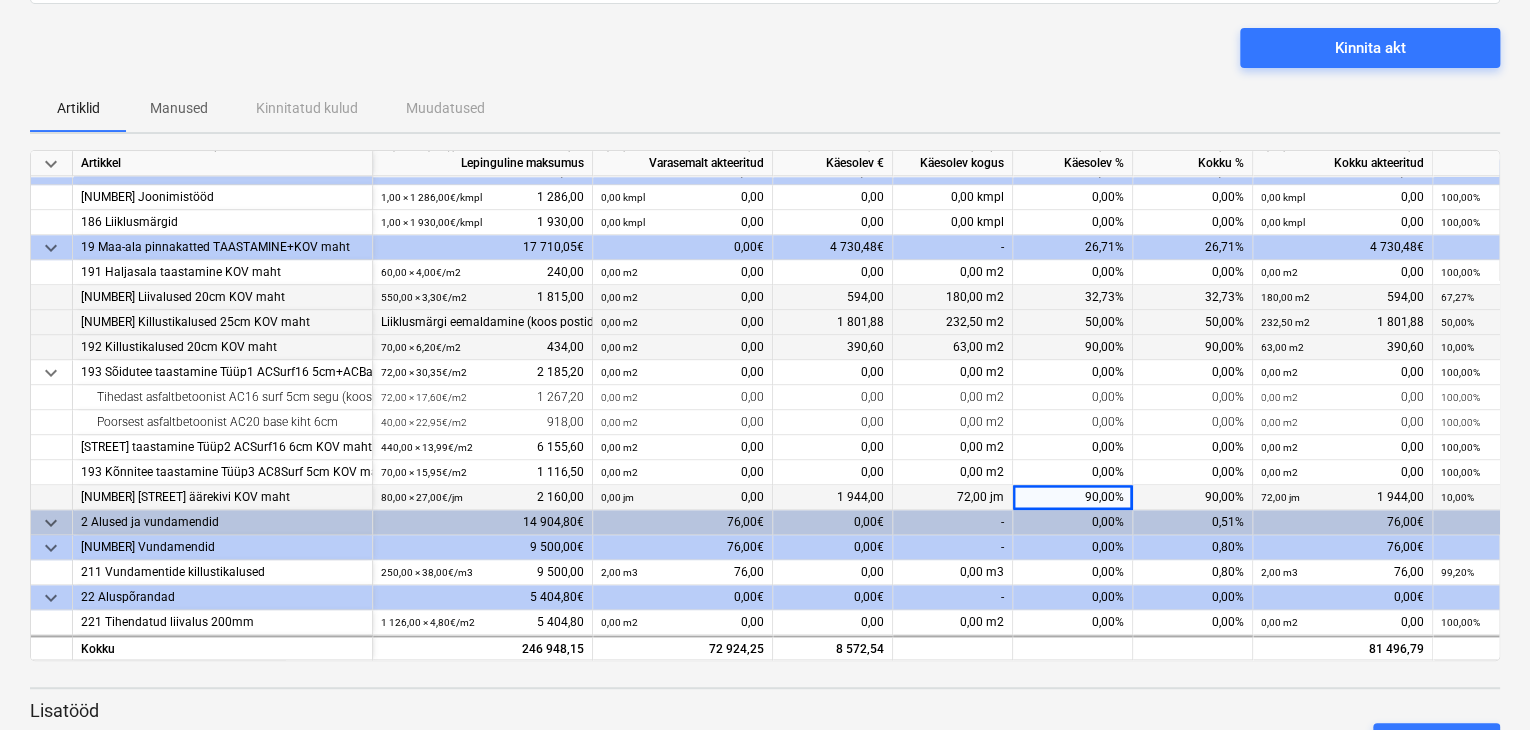 click on "Kinnita akt" at bounding box center (765, 56) 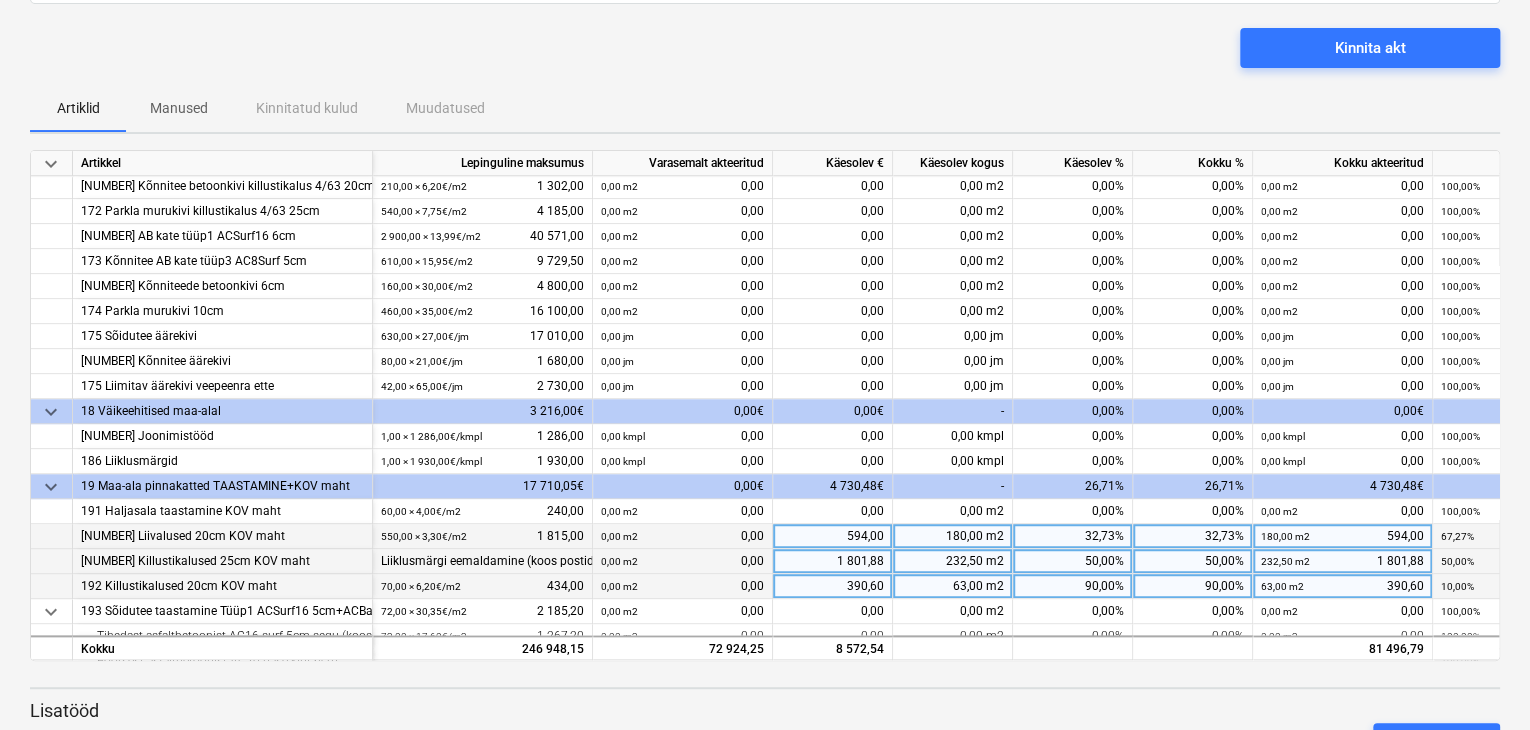 scroll, scrollTop: 874, scrollLeft: 0, axis: vertical 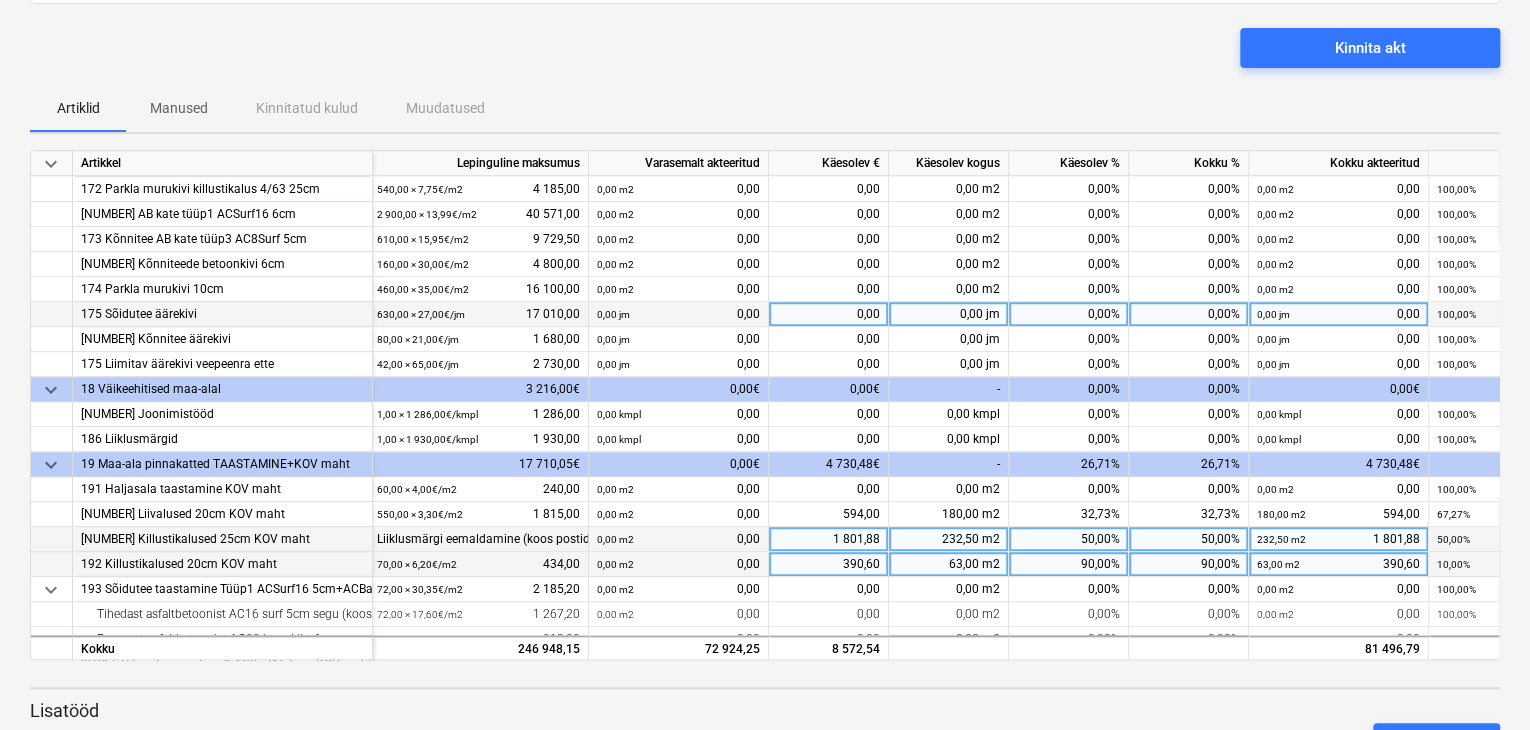 click on "0,00   jm" at bounding box center [949, 314] 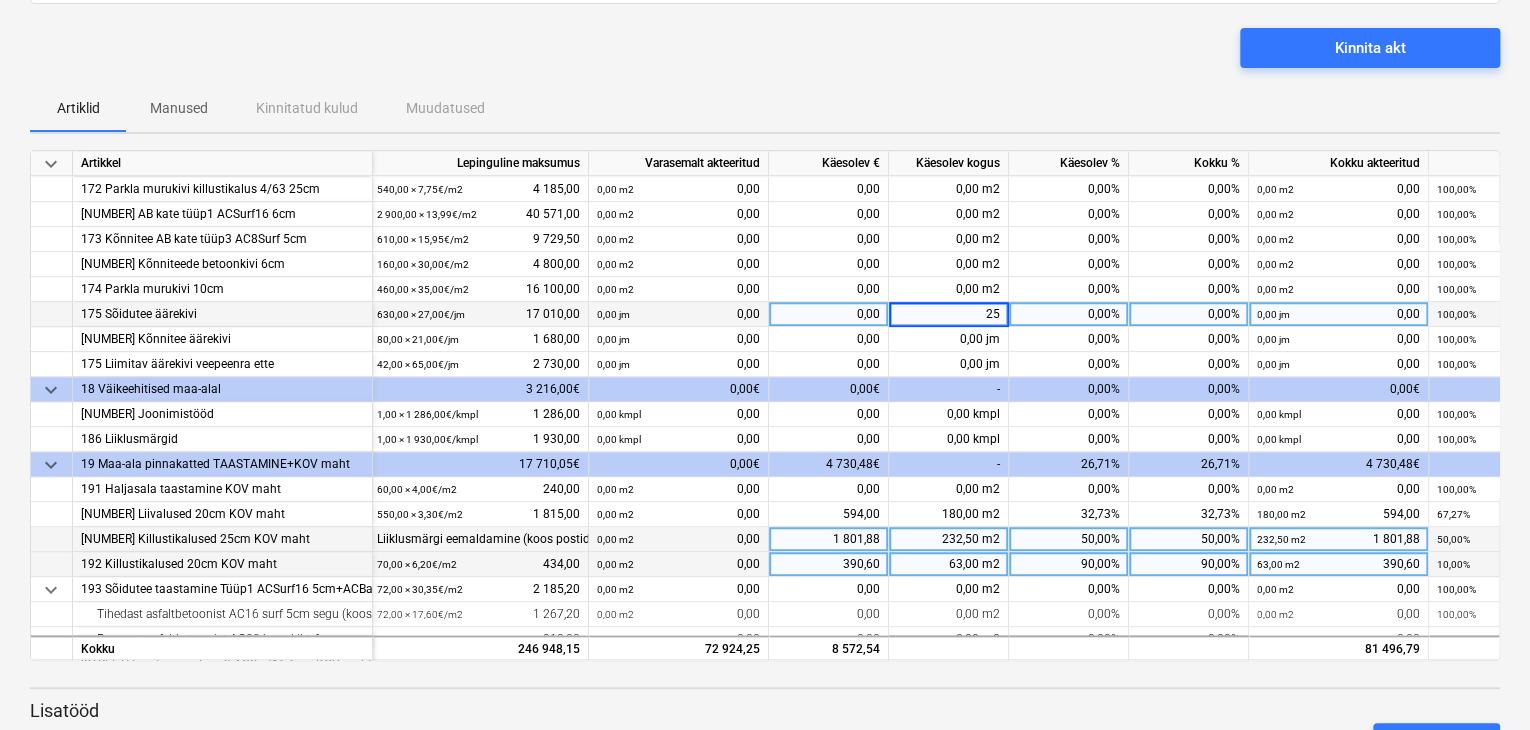 type on "250" 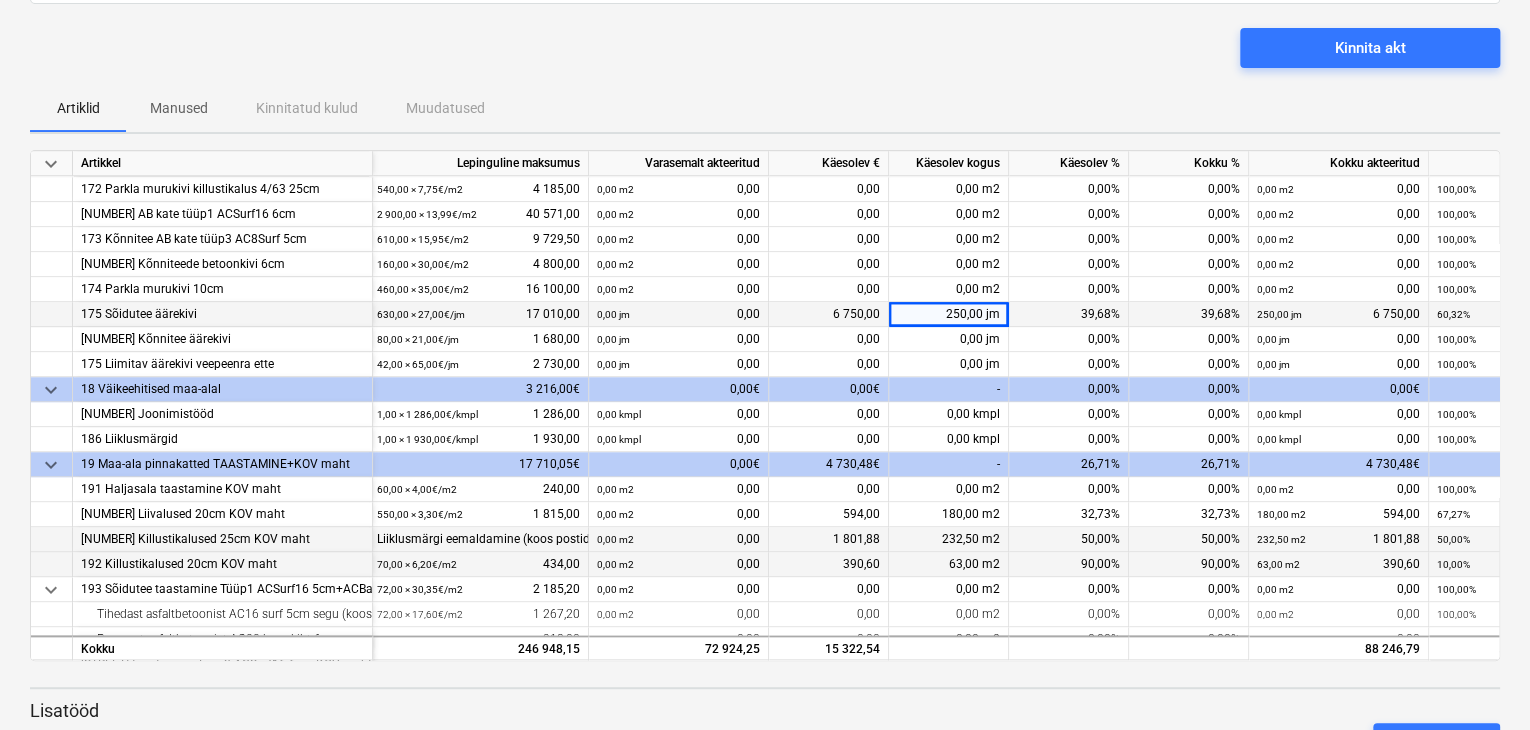 click on "Kinnita akt" at bounding box center [765, 56] 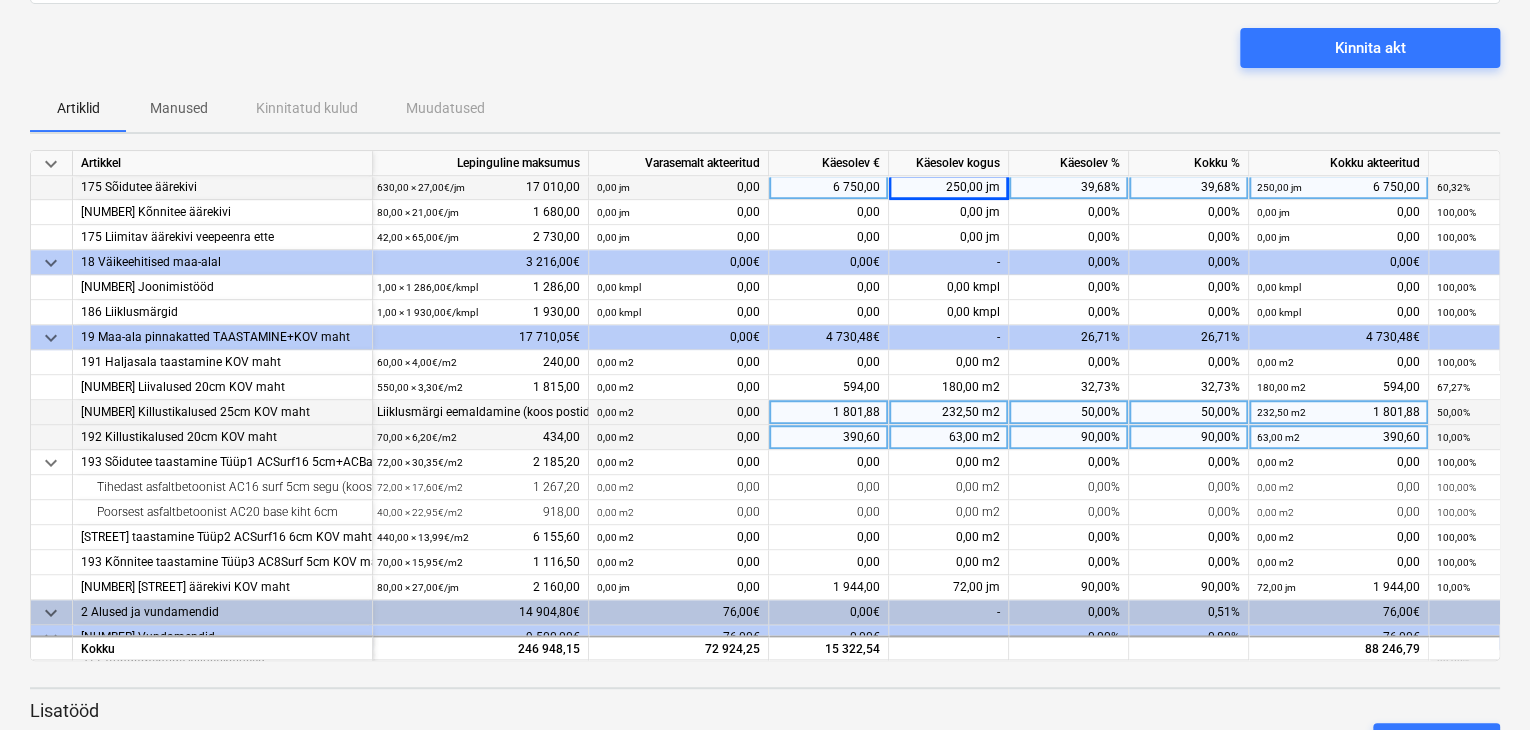 scroll, scrollTop: 1048, scrollLeft: 4, axis: both 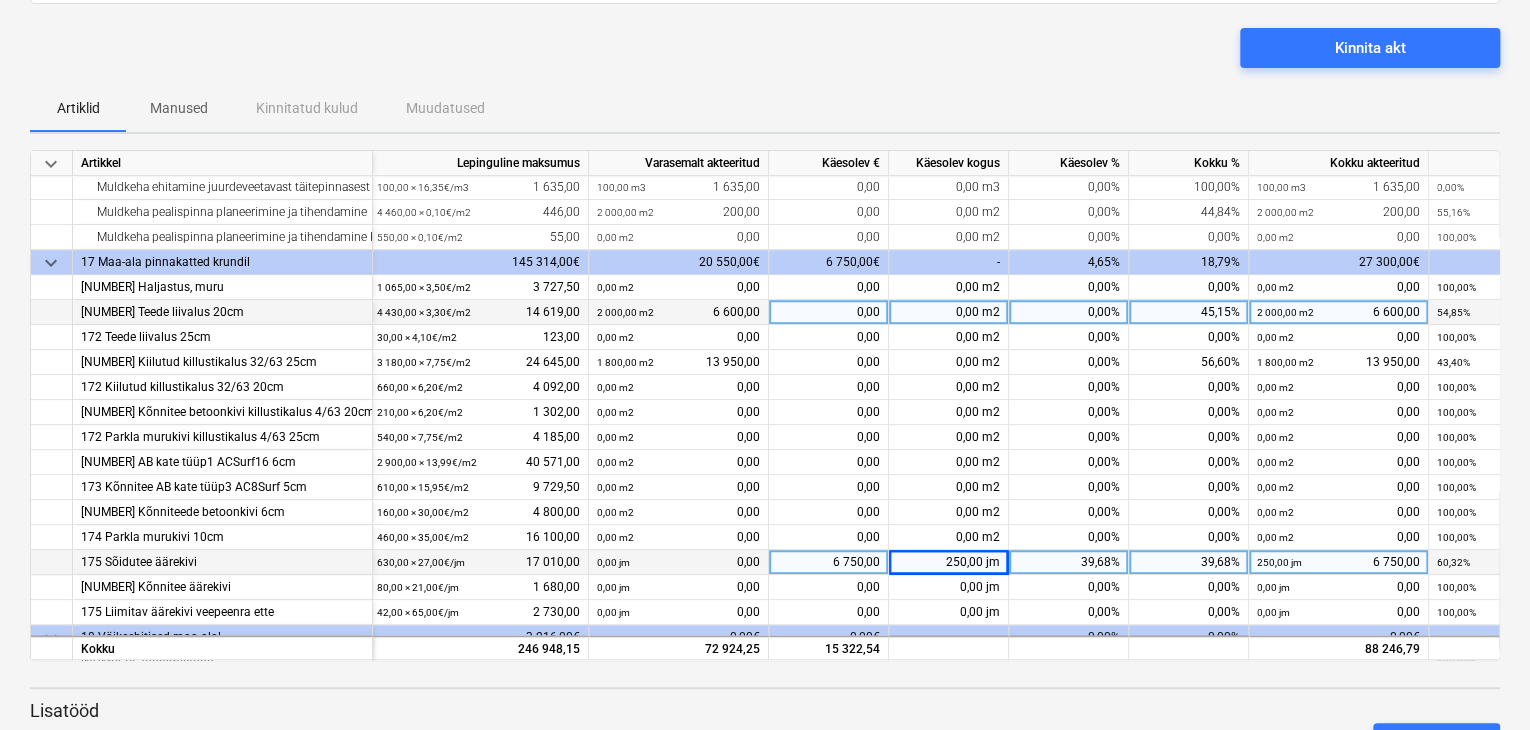 click on "0,00   m2" at bounding box center [949, 312] 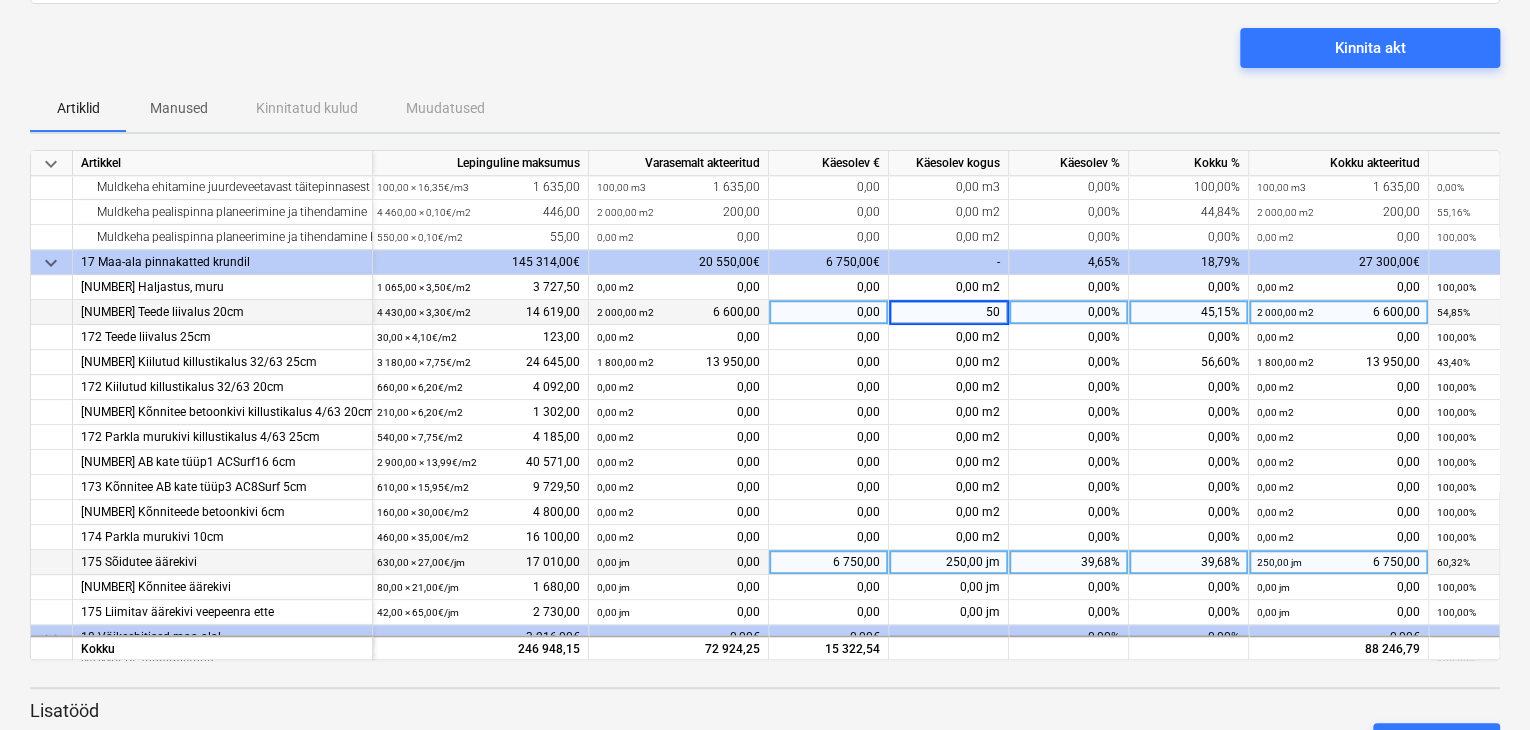 type on "500" 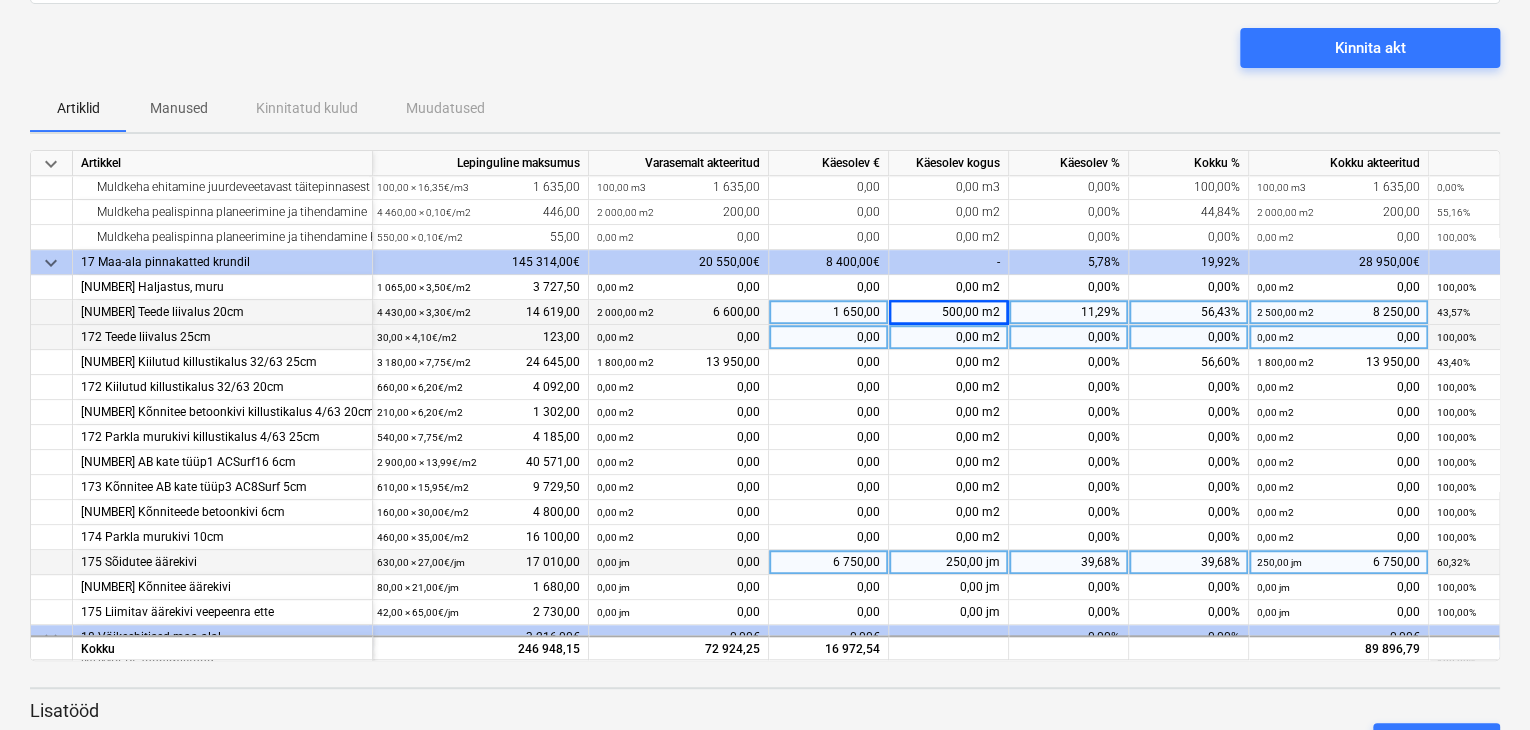 click on "0,00%" at bounding box center (1069, 337) 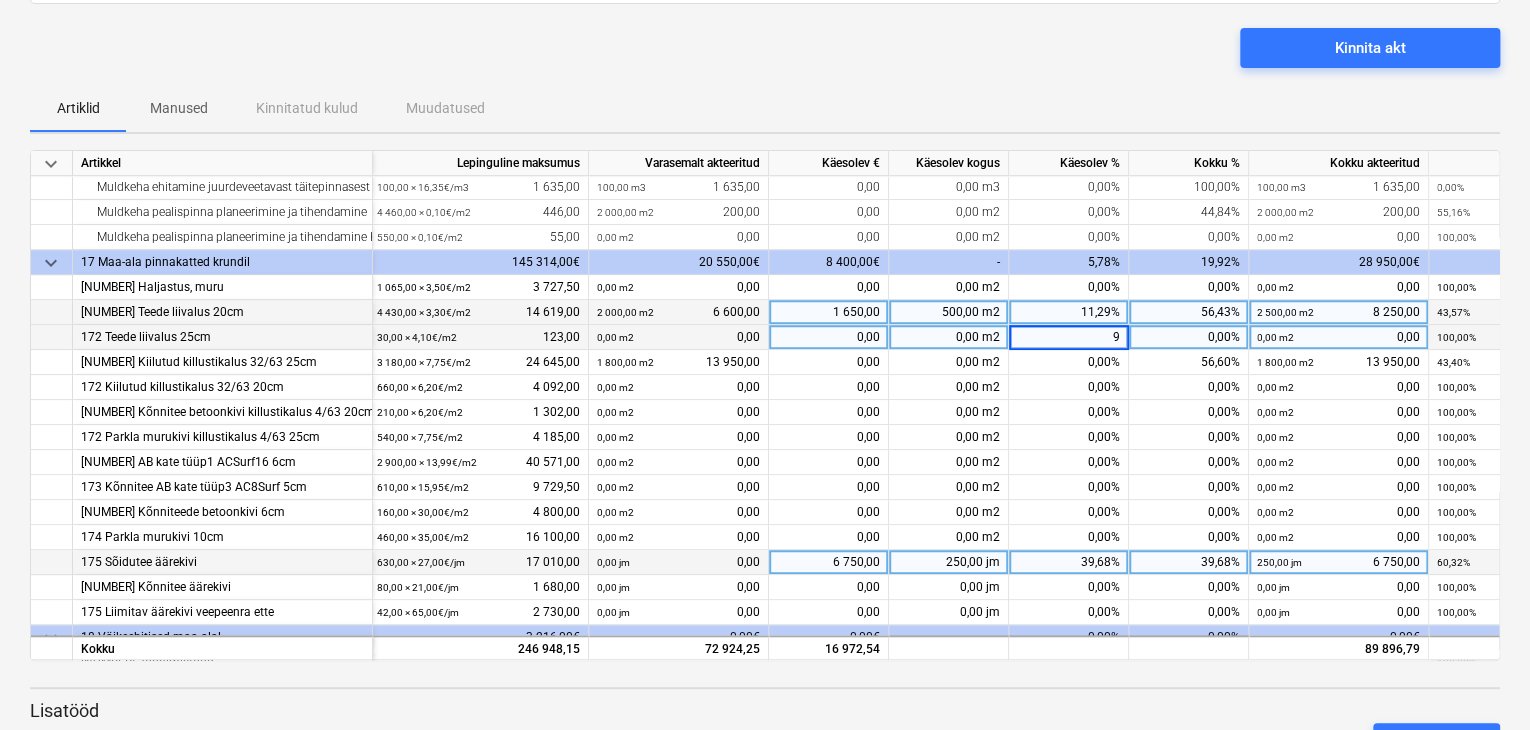 type on "90" 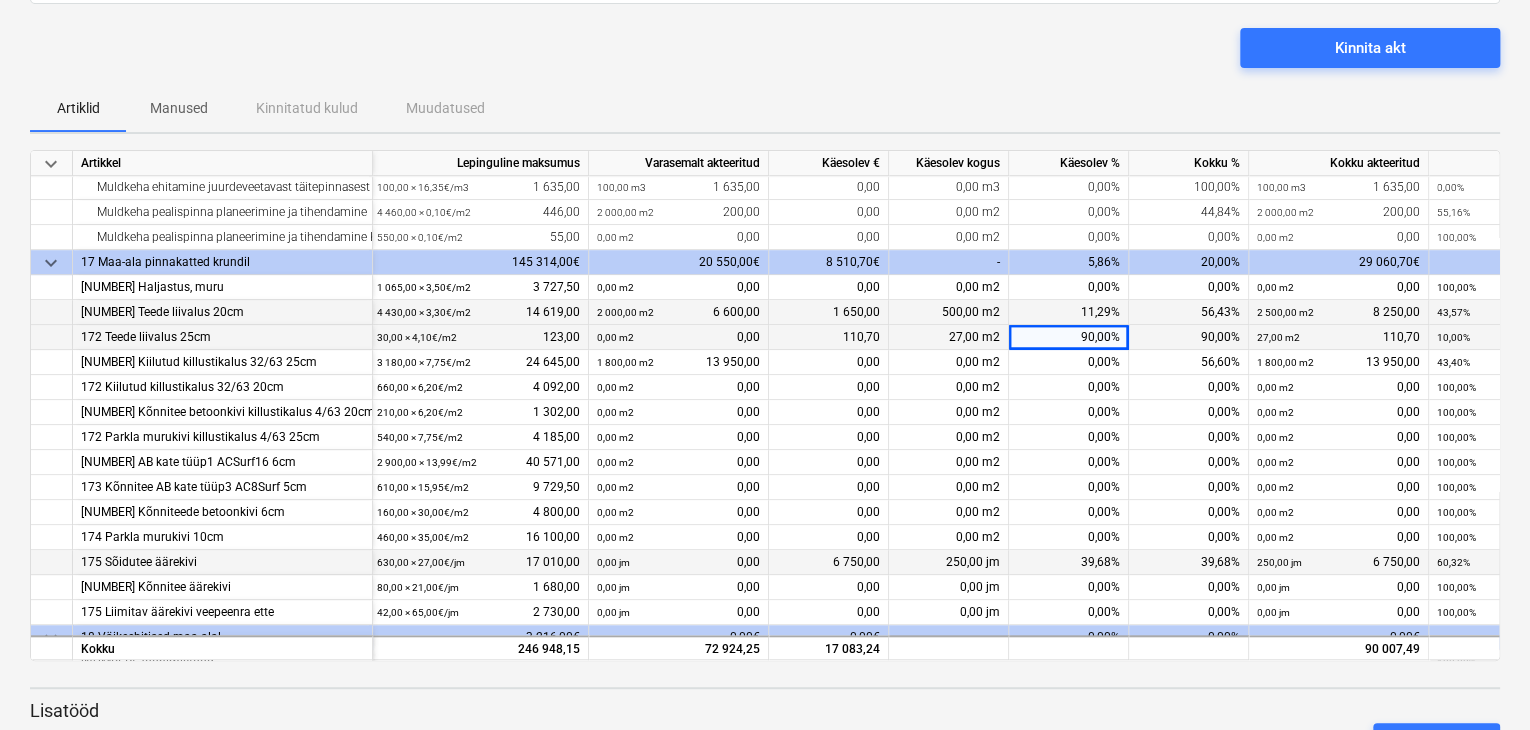 click on "Kinnita akt" at bounding box center [765, 56] 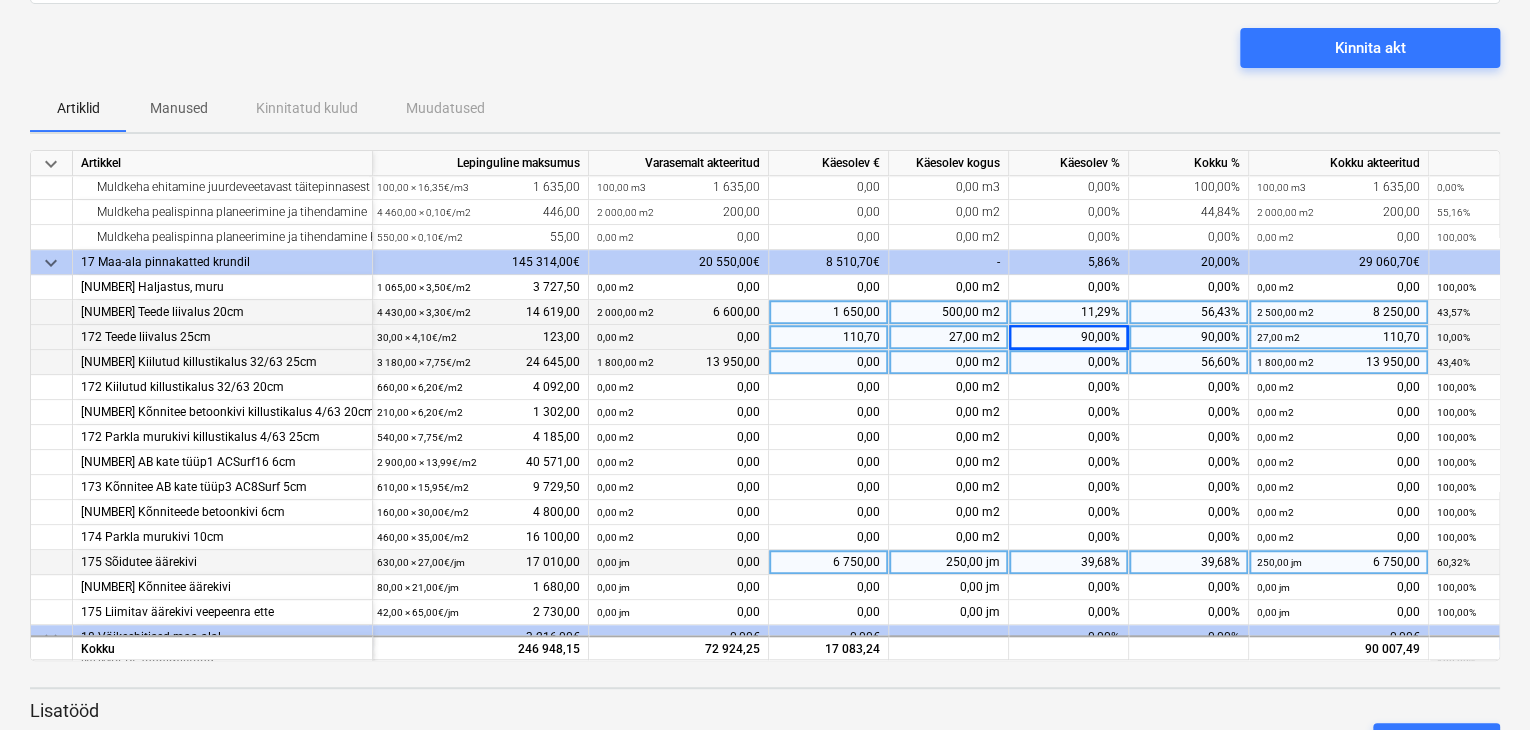 click on "0,00   m2" at bounding box center (949, 362) 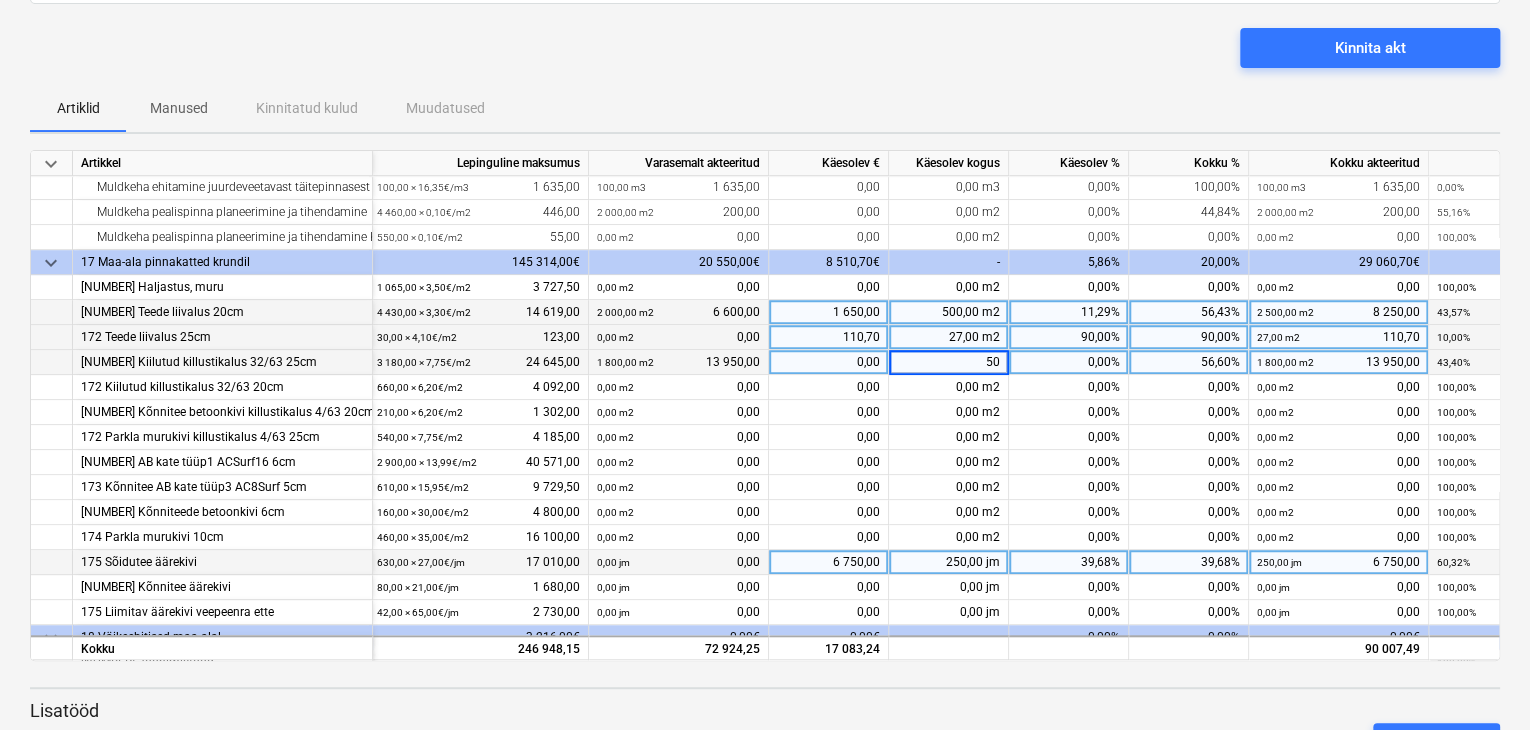 type on "500" 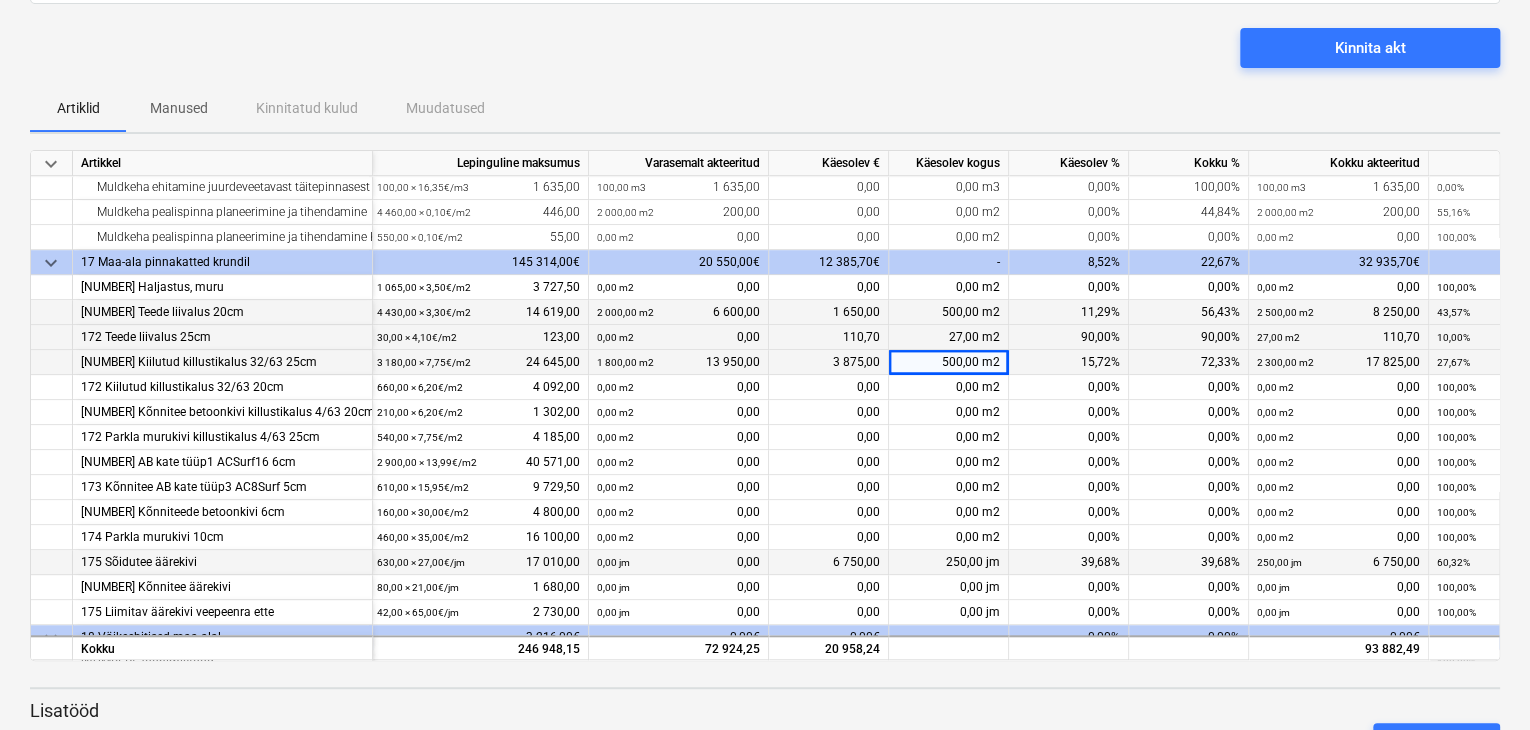 click on "Kinnita akt" at bounding box center [765, 56] 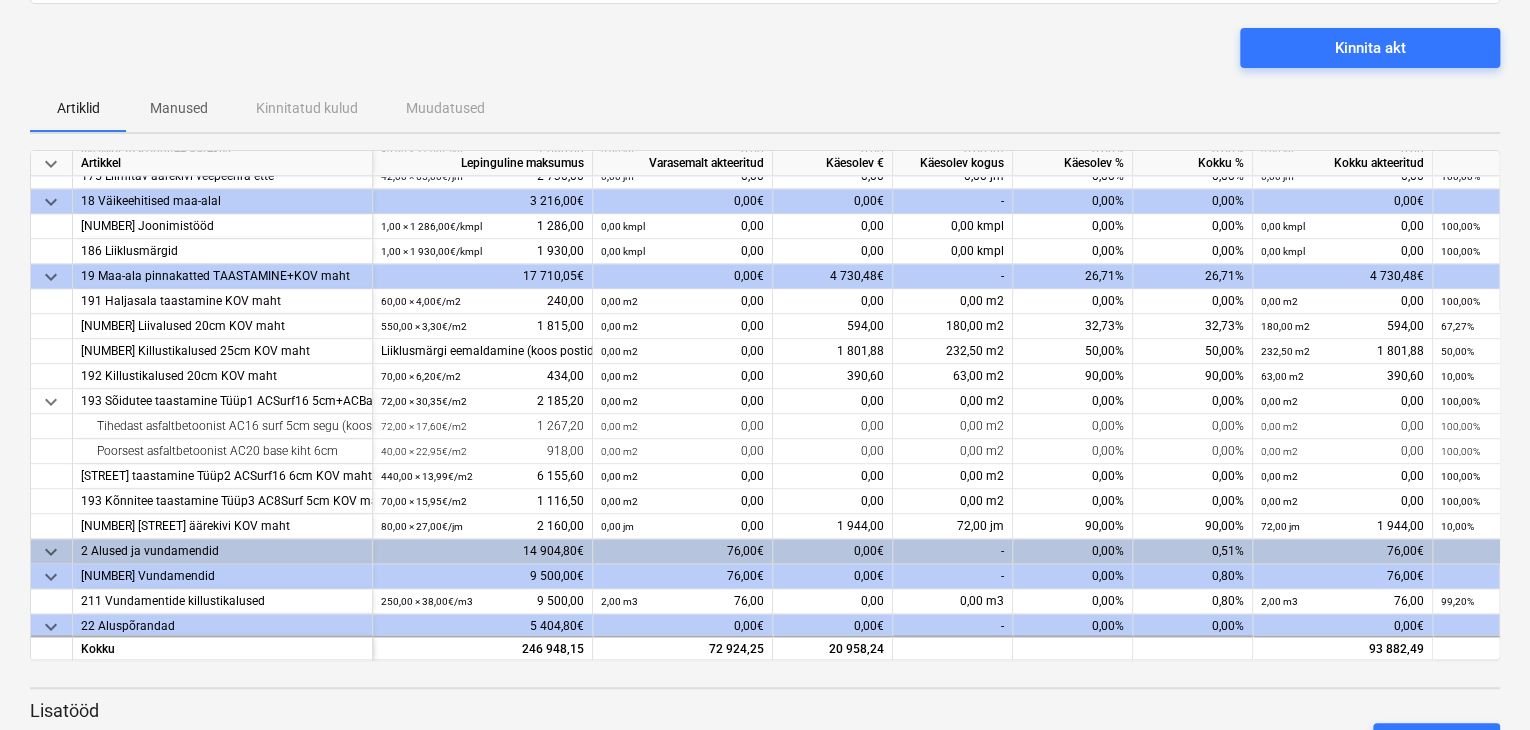 scroll, scrollTop: 1148, scrollLeft: 0, axis: vertical 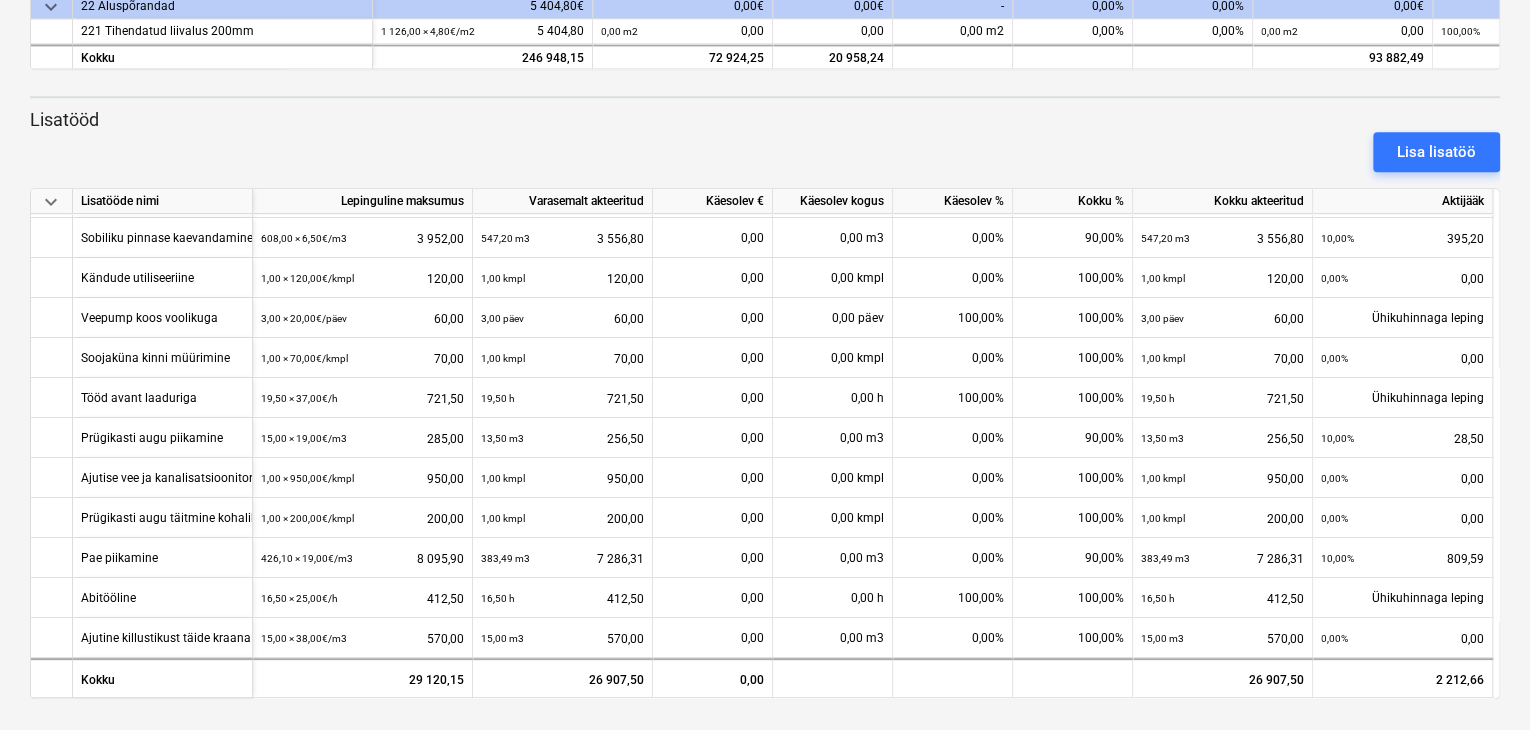 click on "Lisatööd" at bounding box center (765, 120) 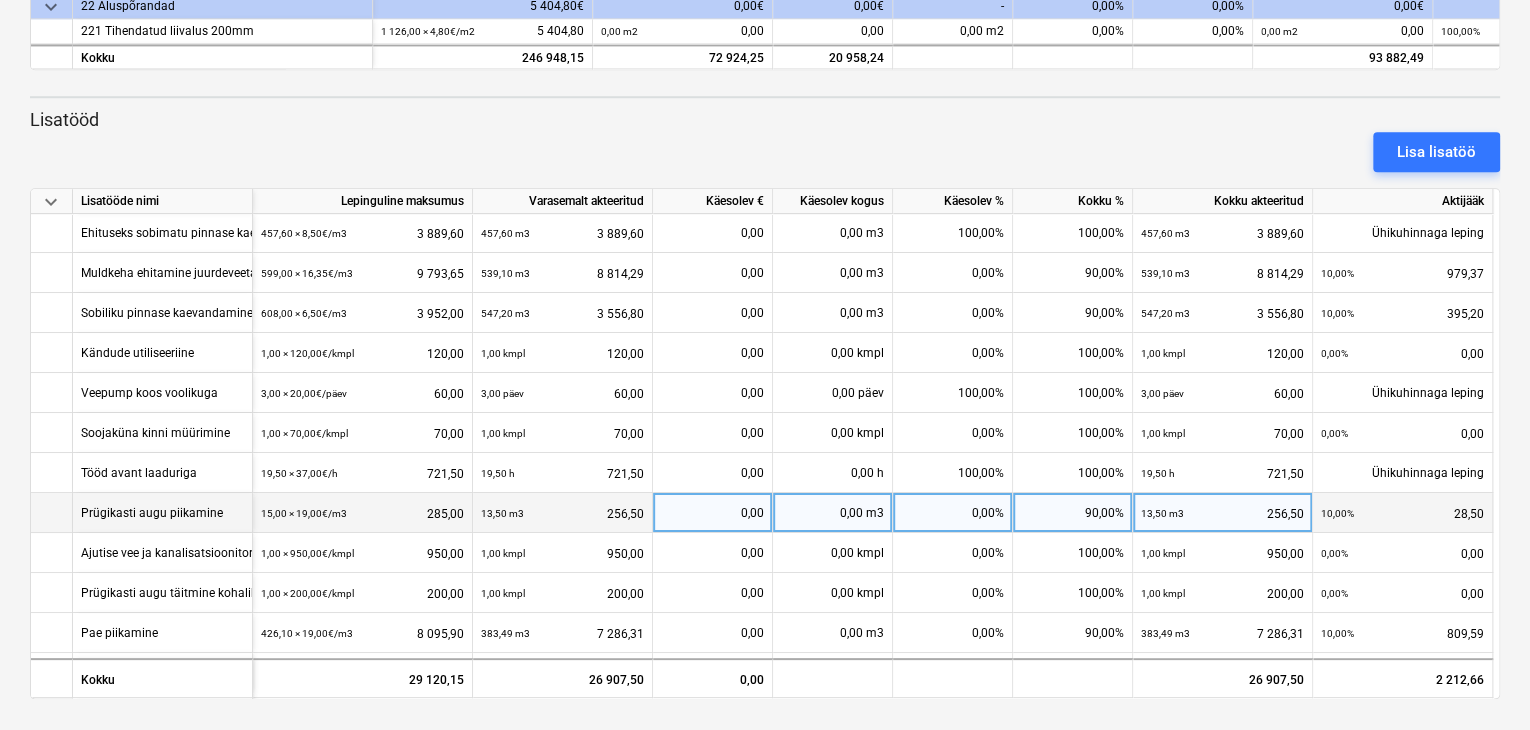scroll, scrollTop: 0, scrollLeft: 0, axis: both 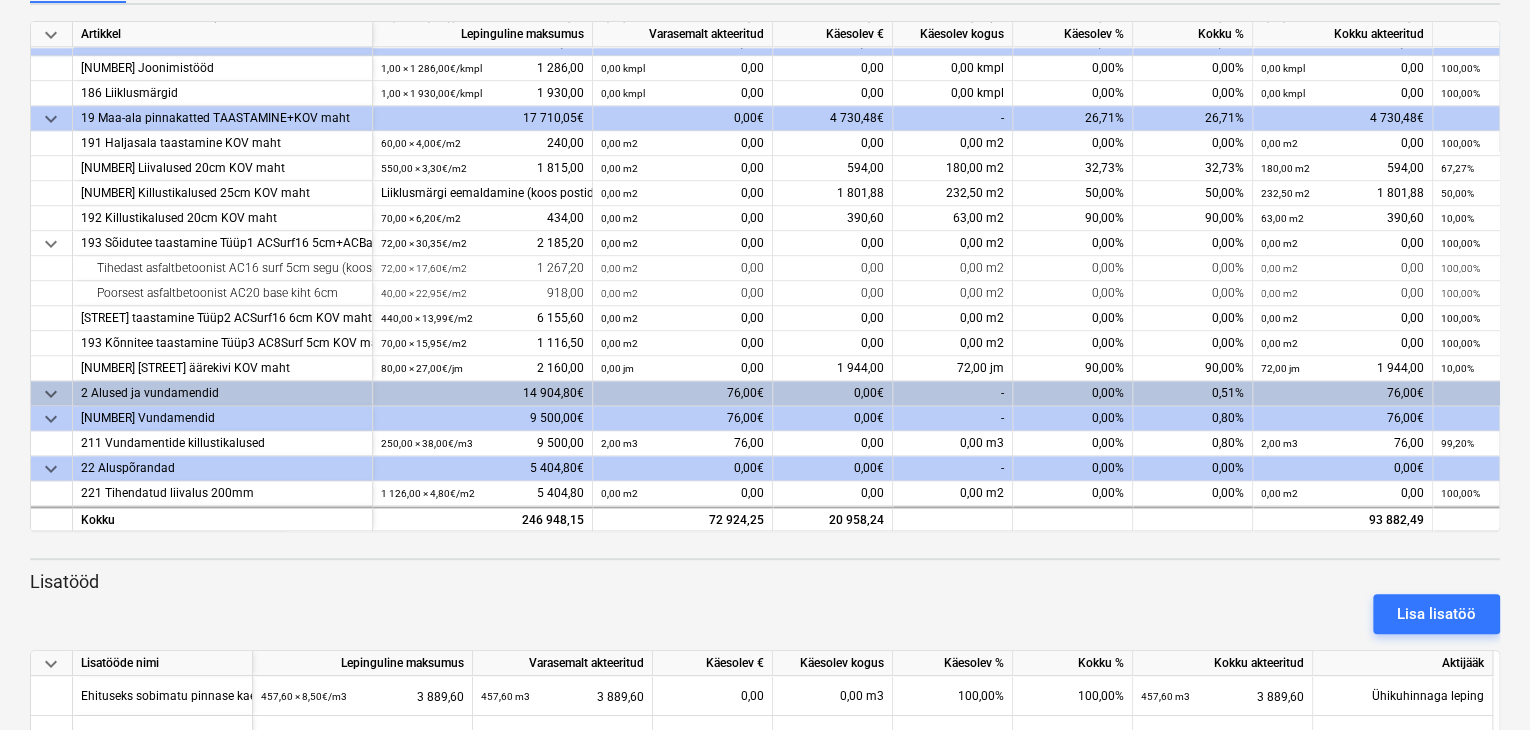 click on "Lisatööd" at bounding box center [765, 582] 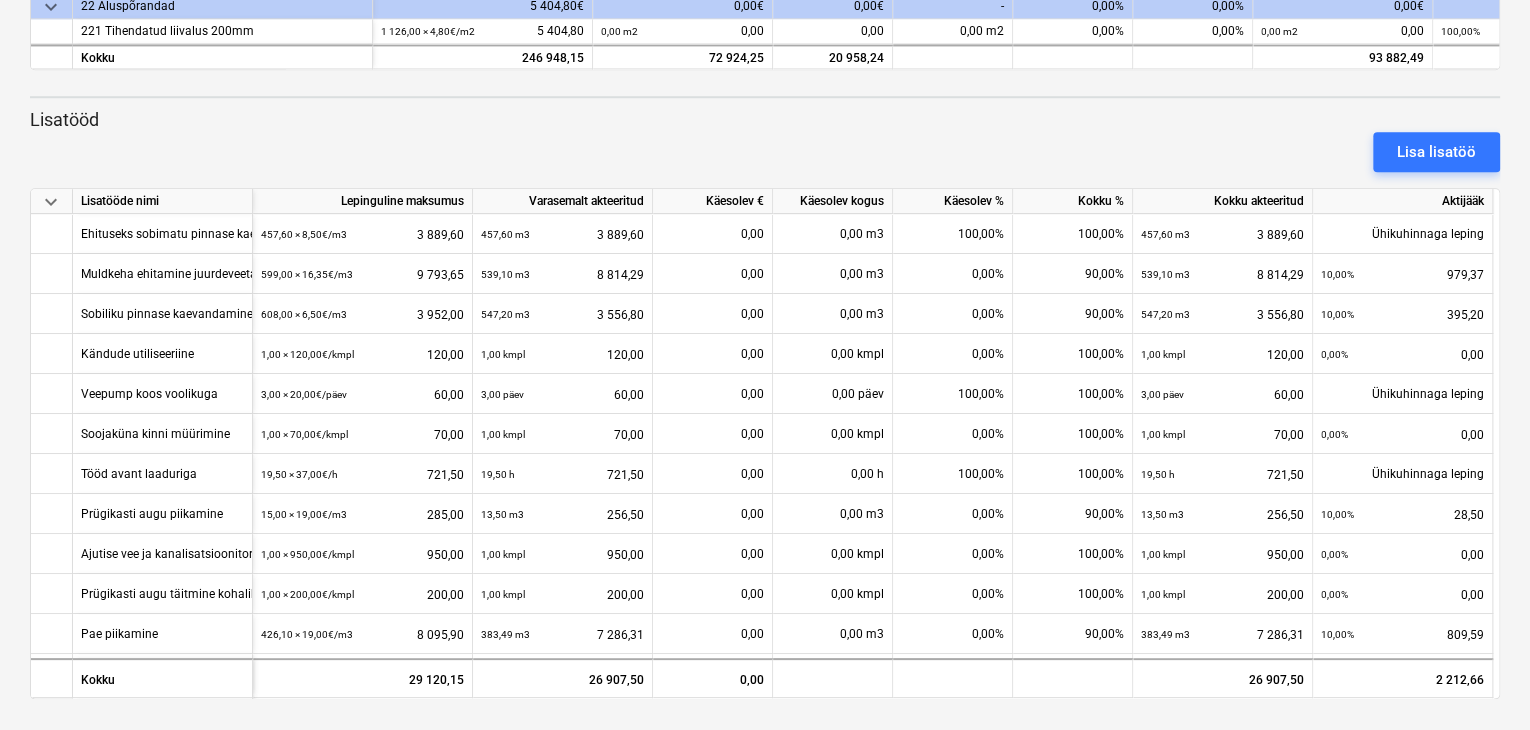 scroll, scrollTop: 0, scrollLeft: 0, axis: both 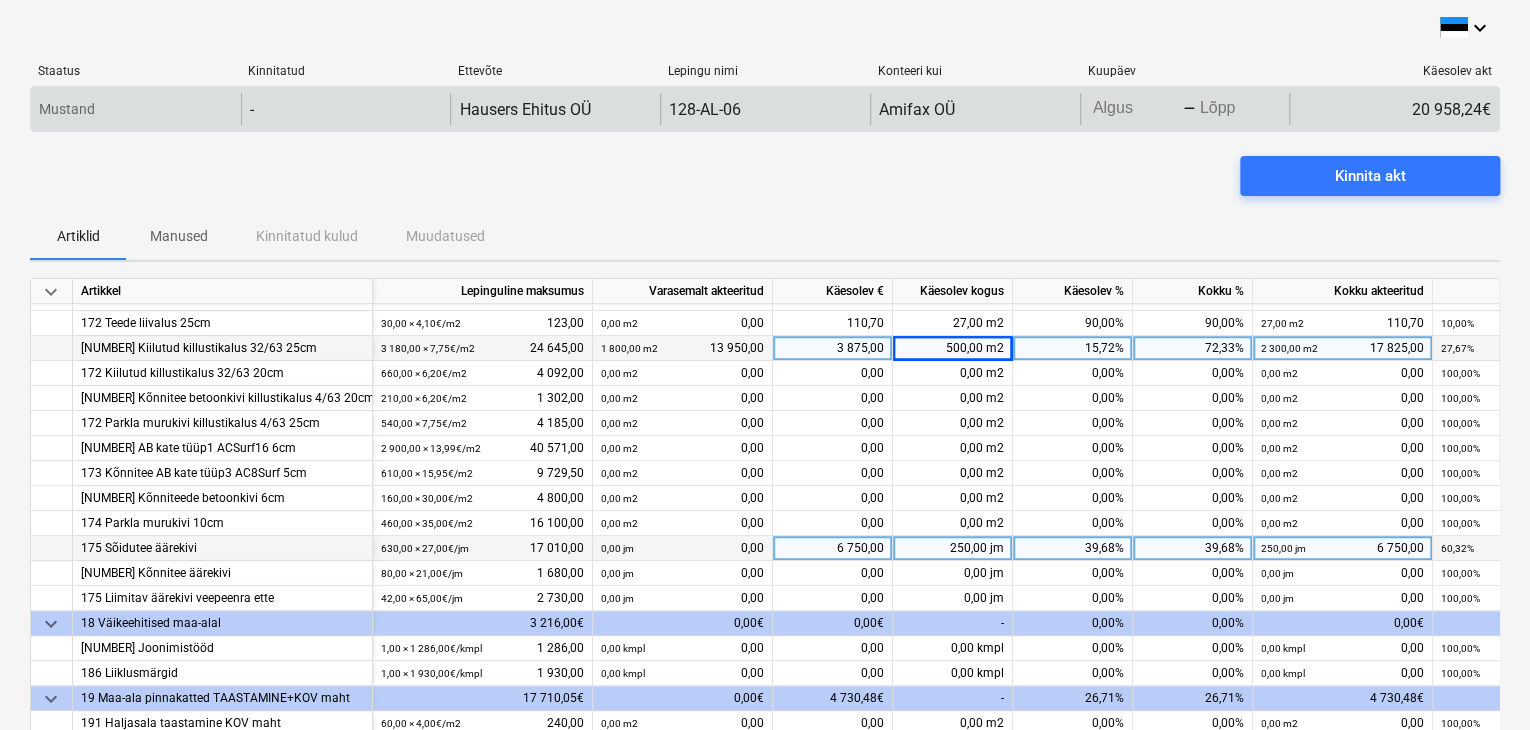 click on "Press the down arrow key to interact with the calendar and
select a date. Press the question mark key to get the keyboard shortcuts for changing dates. - Press the down arrow key to interact with the calendar and
select a date. Press the question mark key to get the keyboard shortcuts for changing dates." at bounding box center (1185, 109) 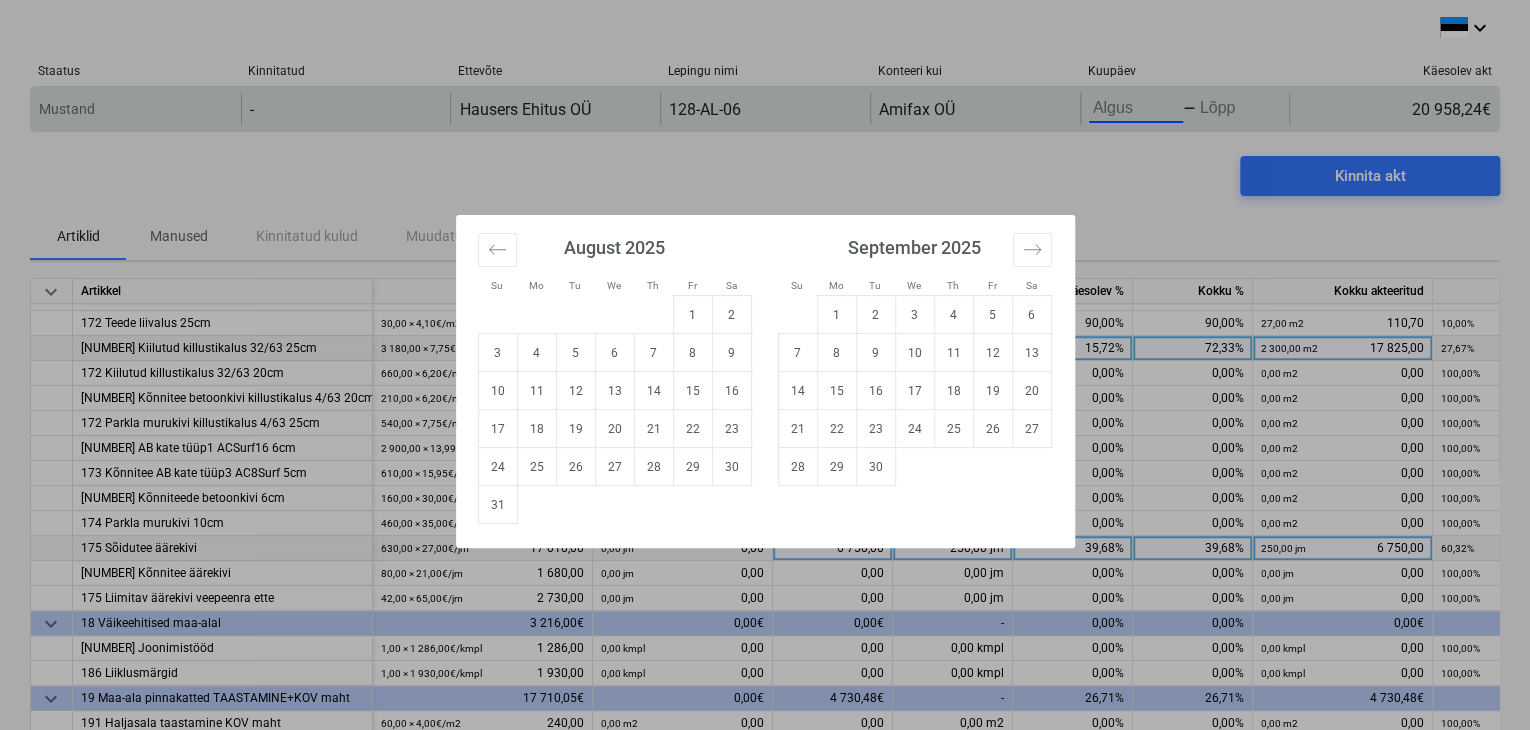click on "Muldkeha pealispinna planeerimine ja tihendamine [PRICE]   ×   [PRICE] / m2 [PRICE] 2 000,00   m2 [PRICE] 0,00 0,00   m2 0,00% 44,84% 2 000,00   m2 [PRICE] 55,16% [PRICE]  Muldkeha pealispinna planeerimine ja tihendamine KOV maht  [PRICE]   ×   [PRICE] / m2 [PRICE] 0,00   m2 0,00 0,00 0,00   m2 0,00% 0,00%" at bounding box center (765, 365) 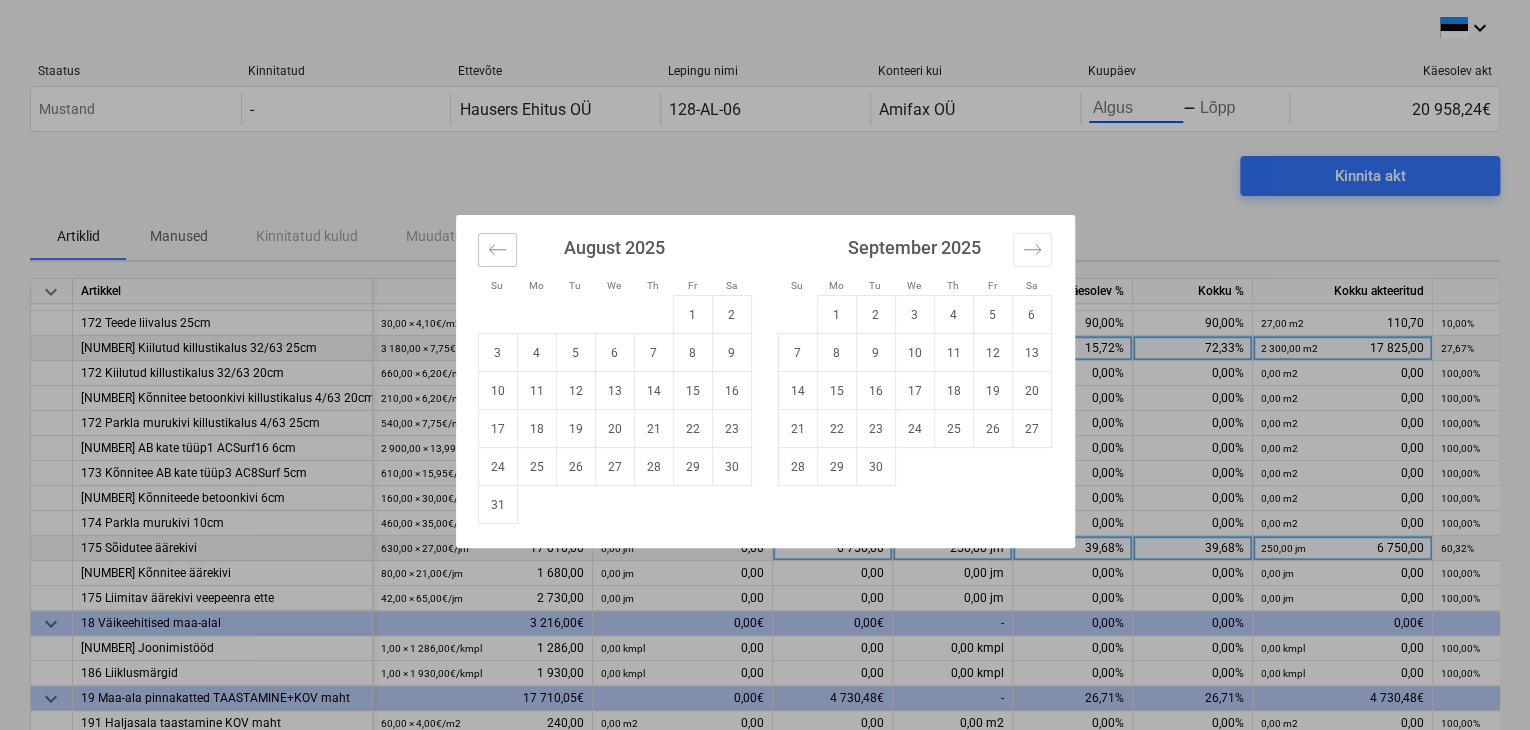 click 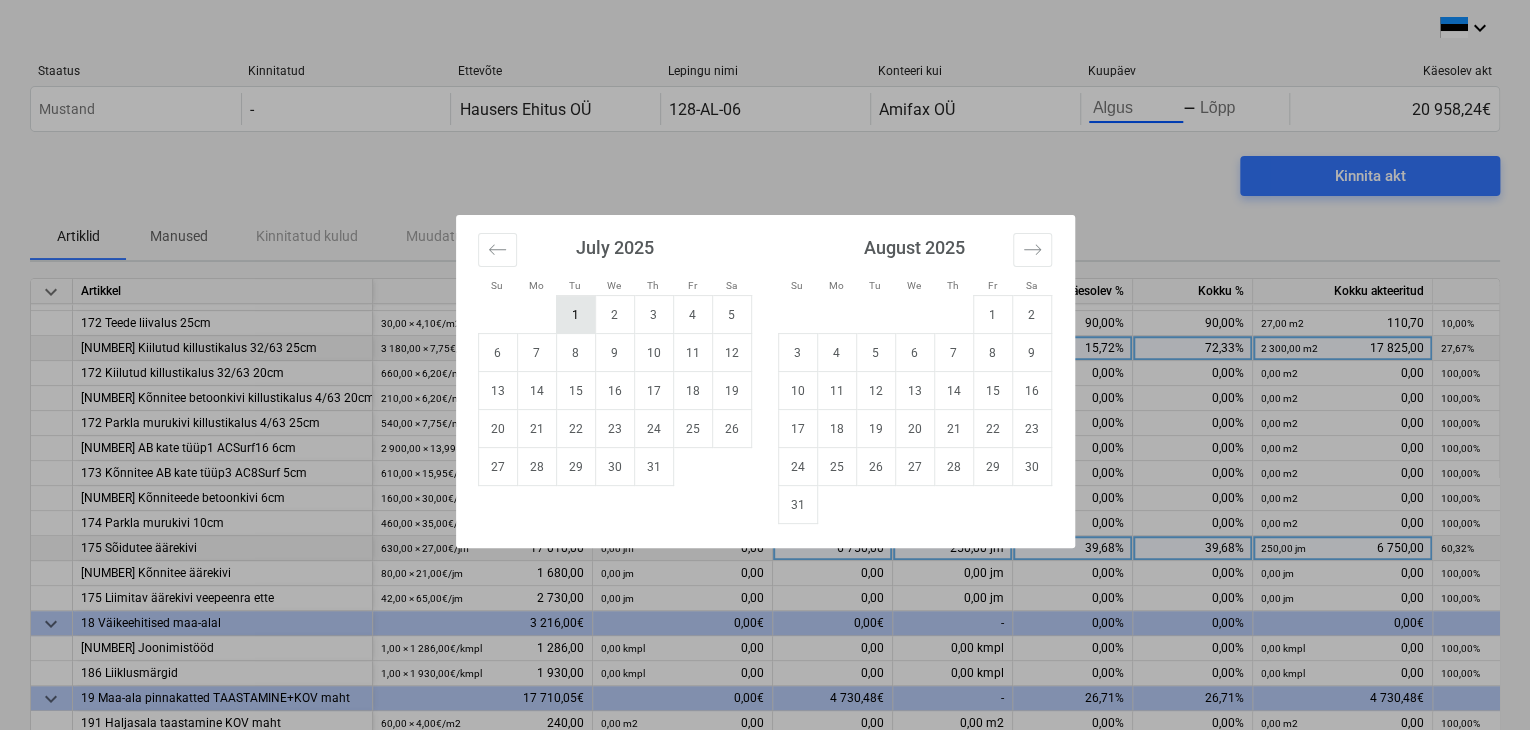 click on "1" at bounding box center [575, 315] 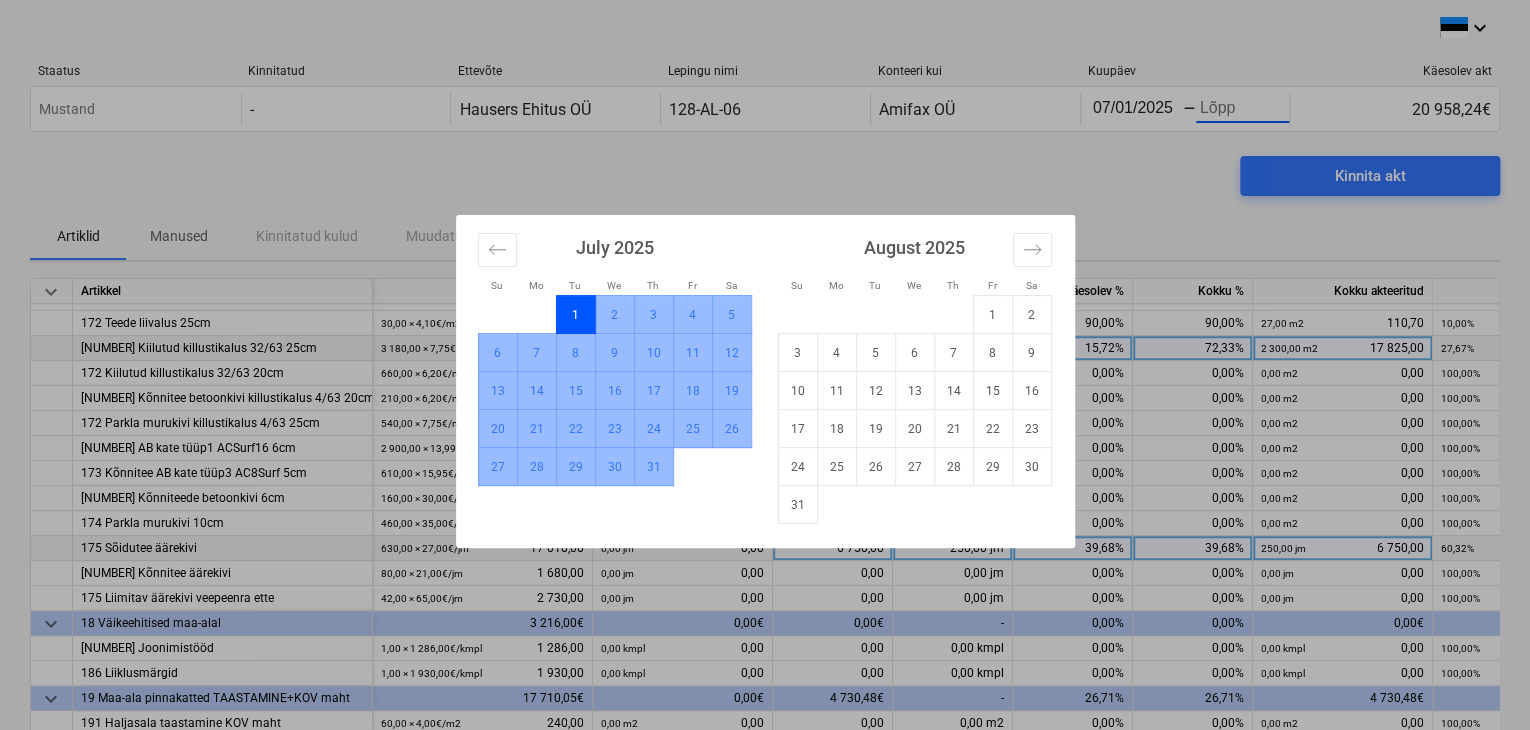 click on "31" at bounding box center [653, 467] 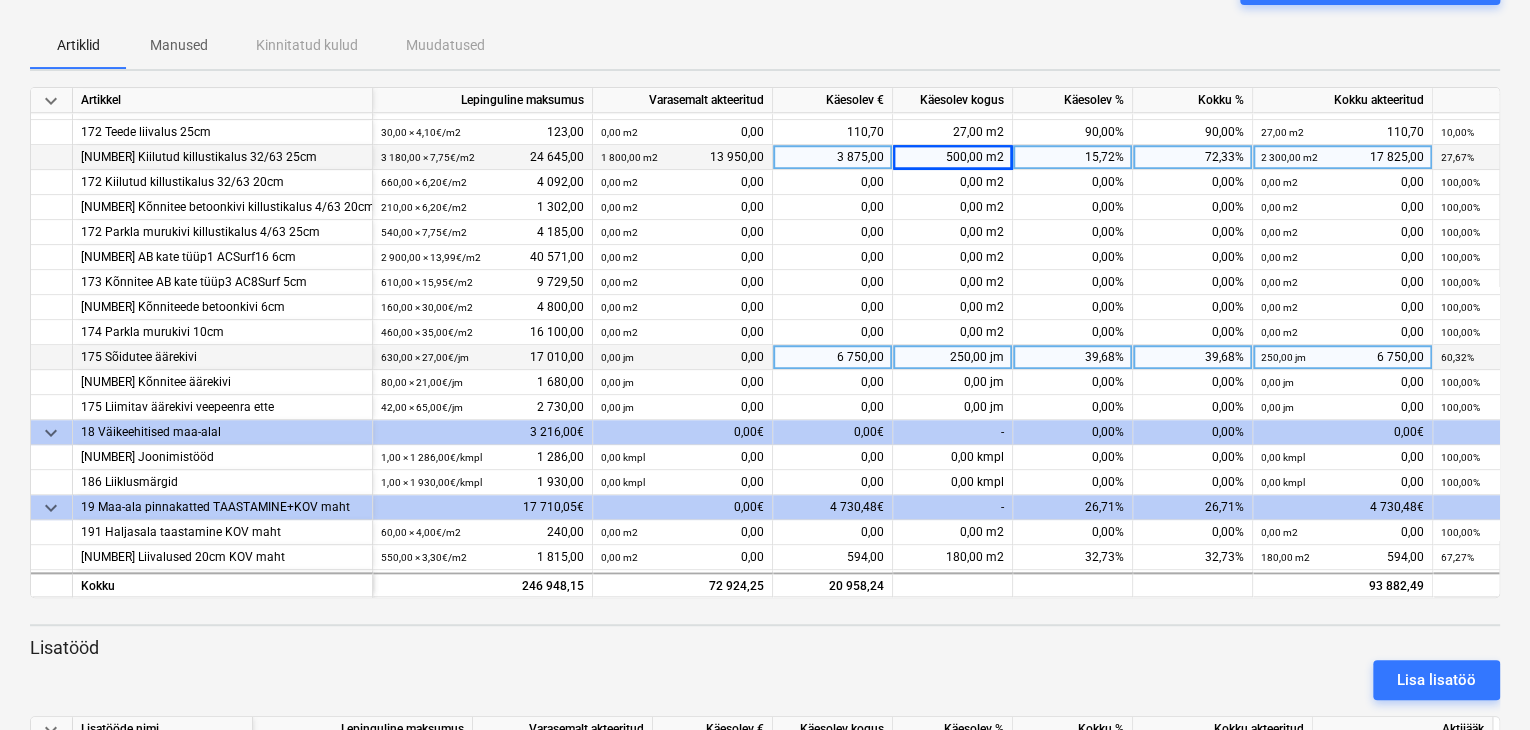 scroll, scrollTop: 192, scrollLeft: 0, axis: vertical 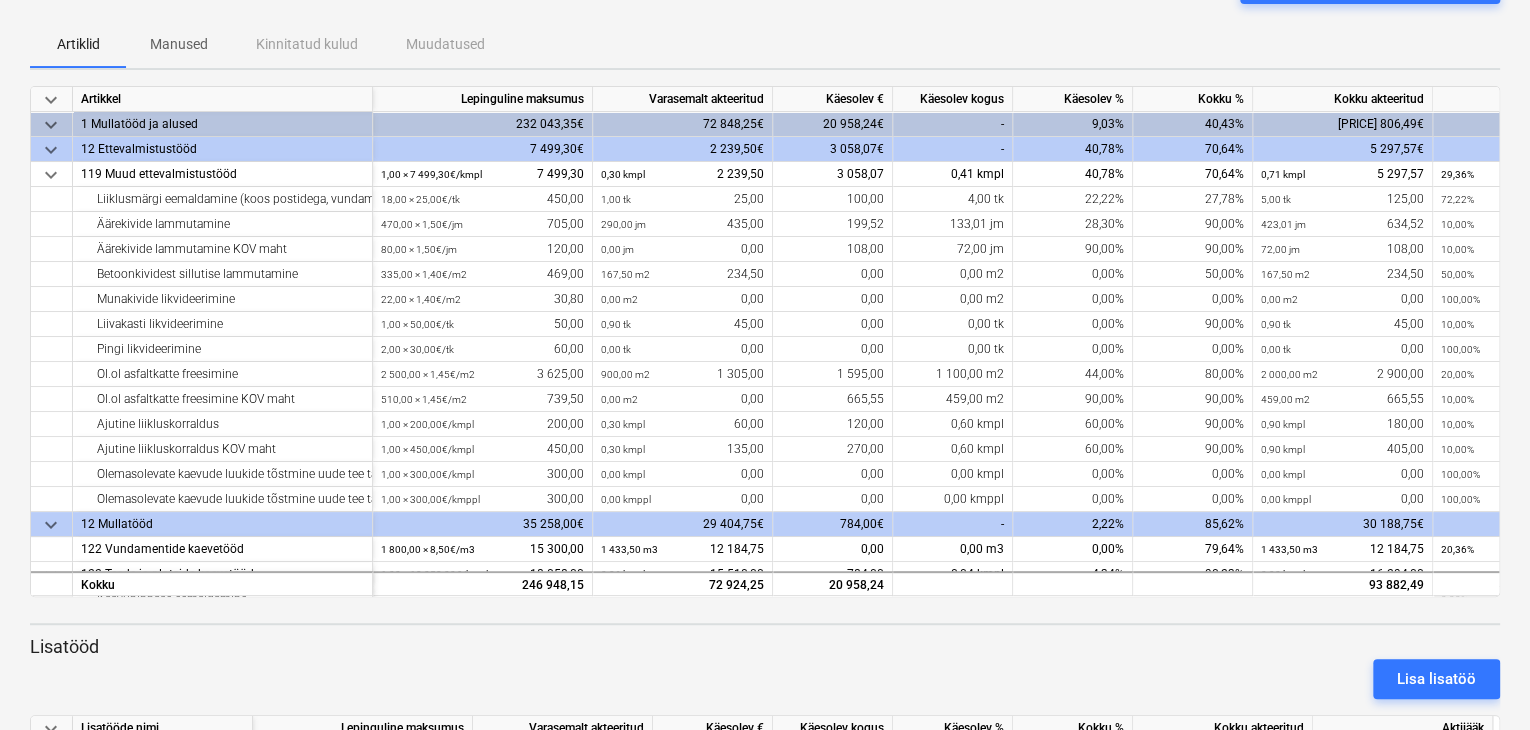 click on "Artiklid Manused Kinnitatud kulud Muudatused" at bounding box center [765, 44] 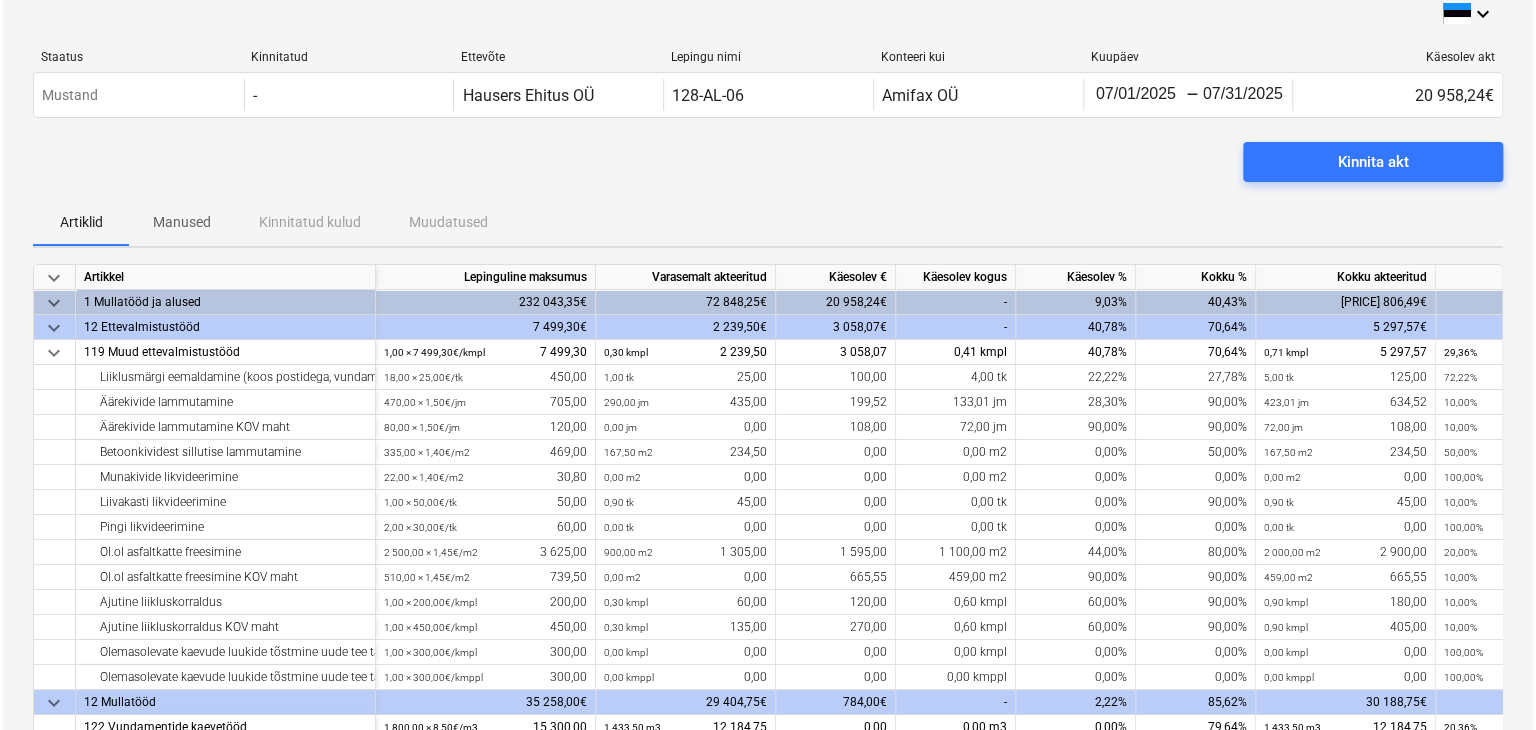 scroll, scrollTop: 0, scrollLeft: 0, axis: both 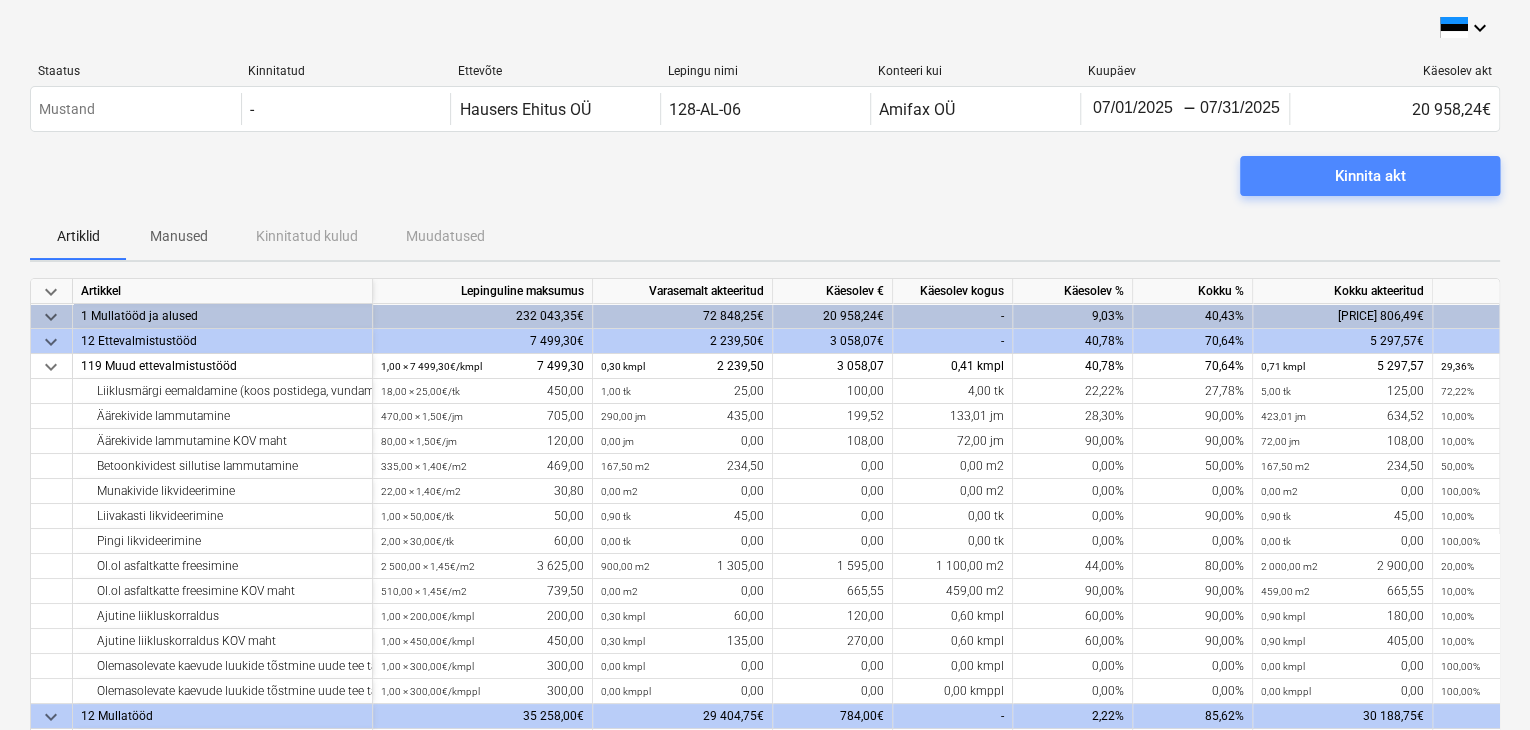click on "Kinnita akt" at bounding box center [1370, 176] 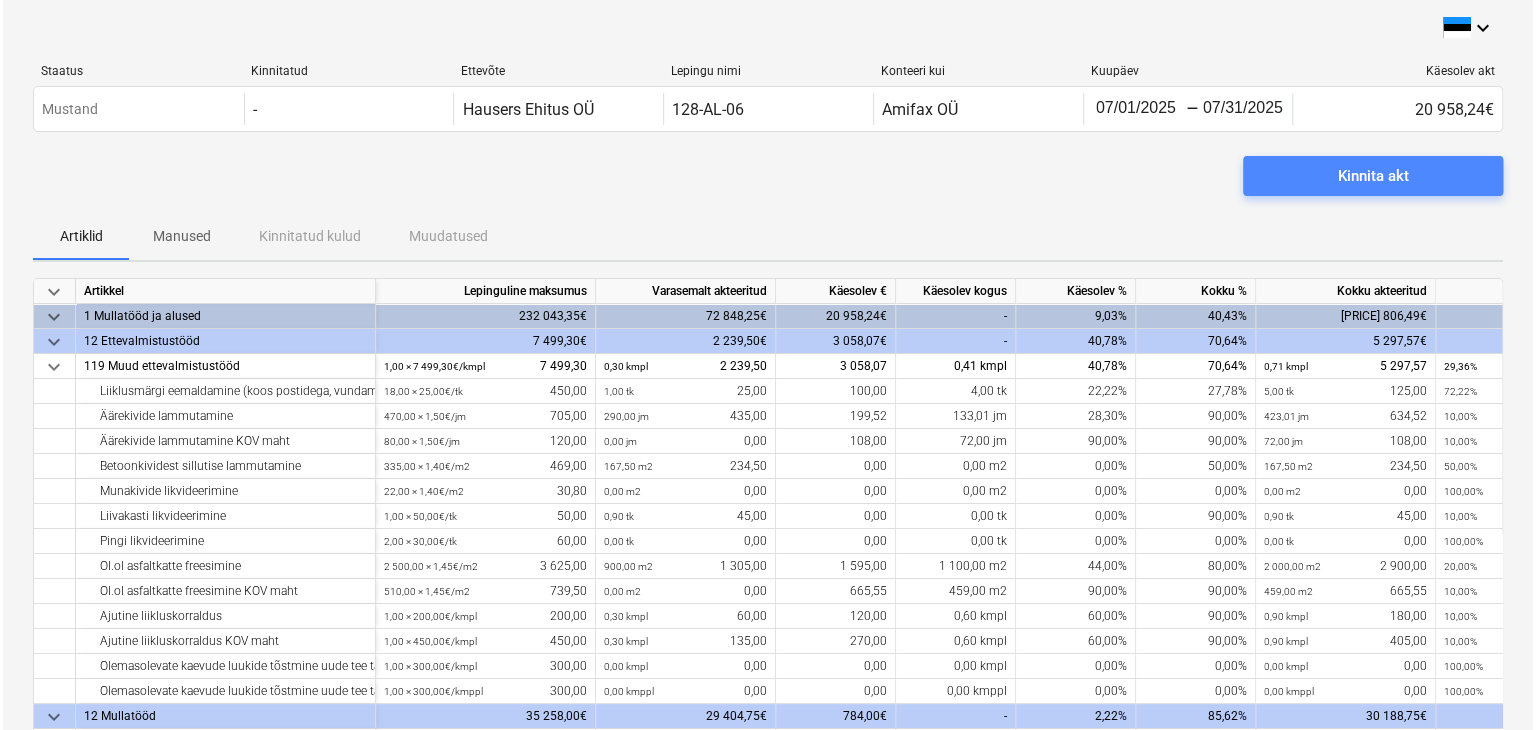 scroll, scrollTop: 0, scrollLeft: 0, axis: both 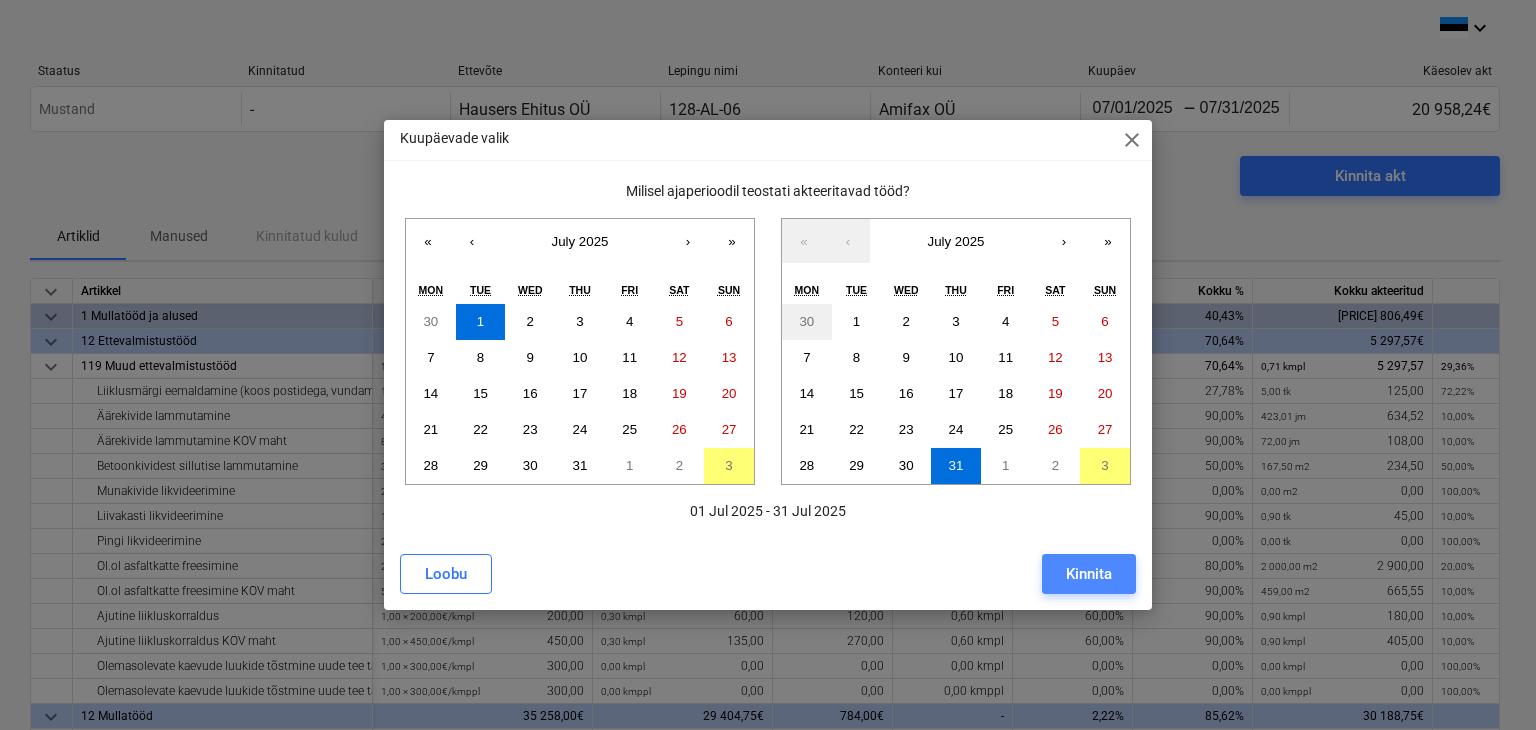 click on "Kinnita" at bounding box center [1089, 574] 